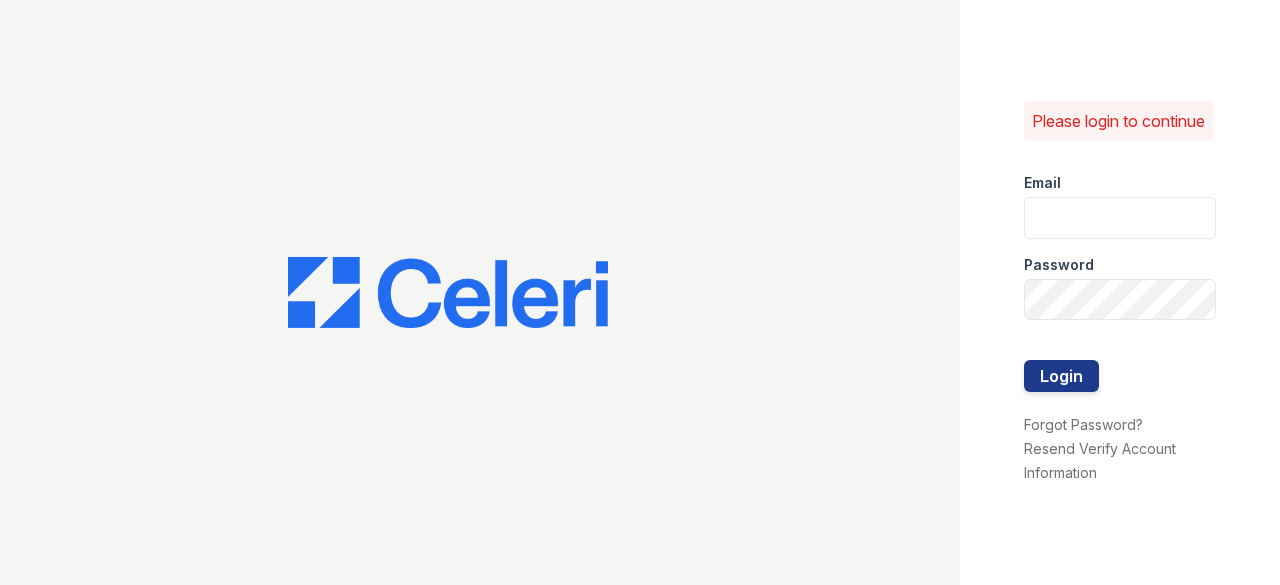 scroll, scrollTop: 0, scrollLeft: 0, axis: both 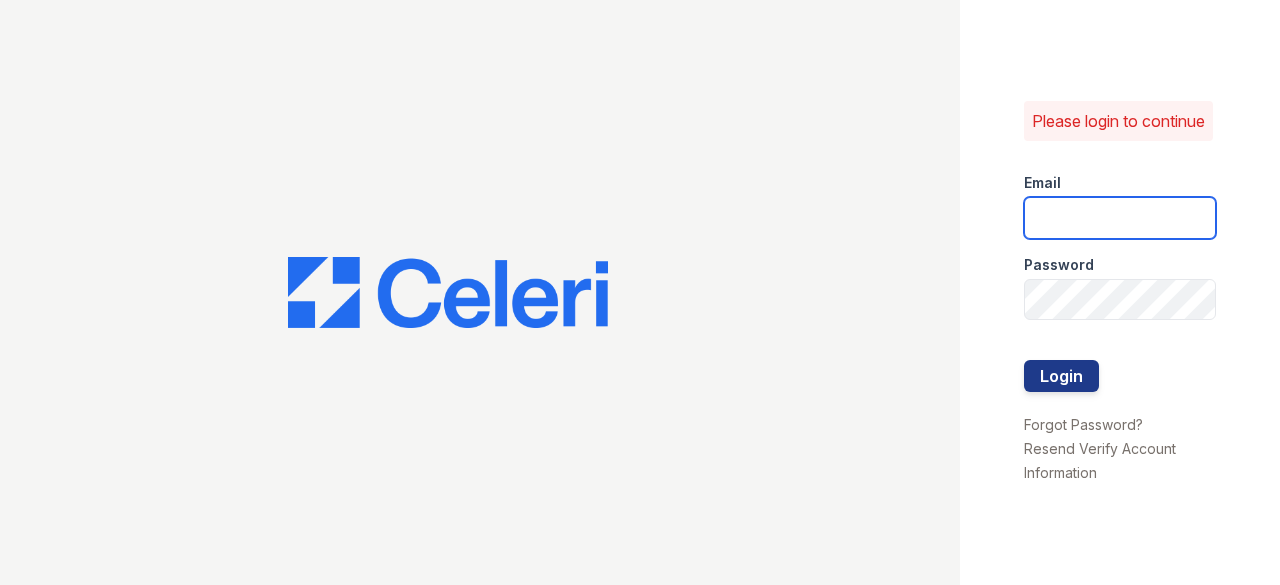 click at bounding box center [1120, 218] 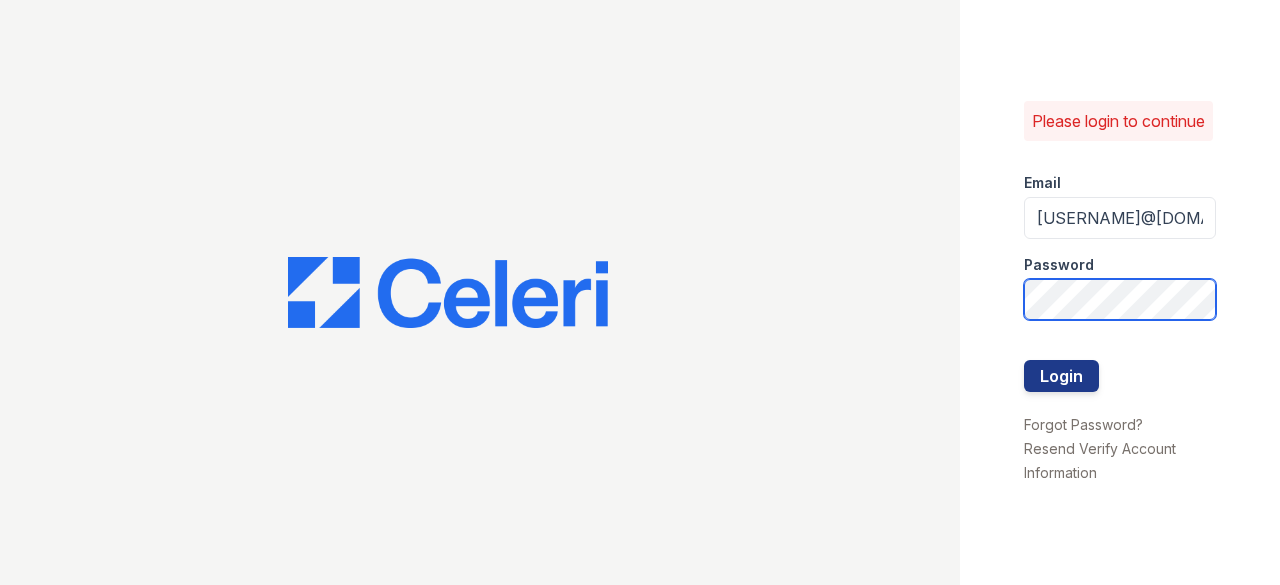 click on "Login" at bounding box center [1061, 376] 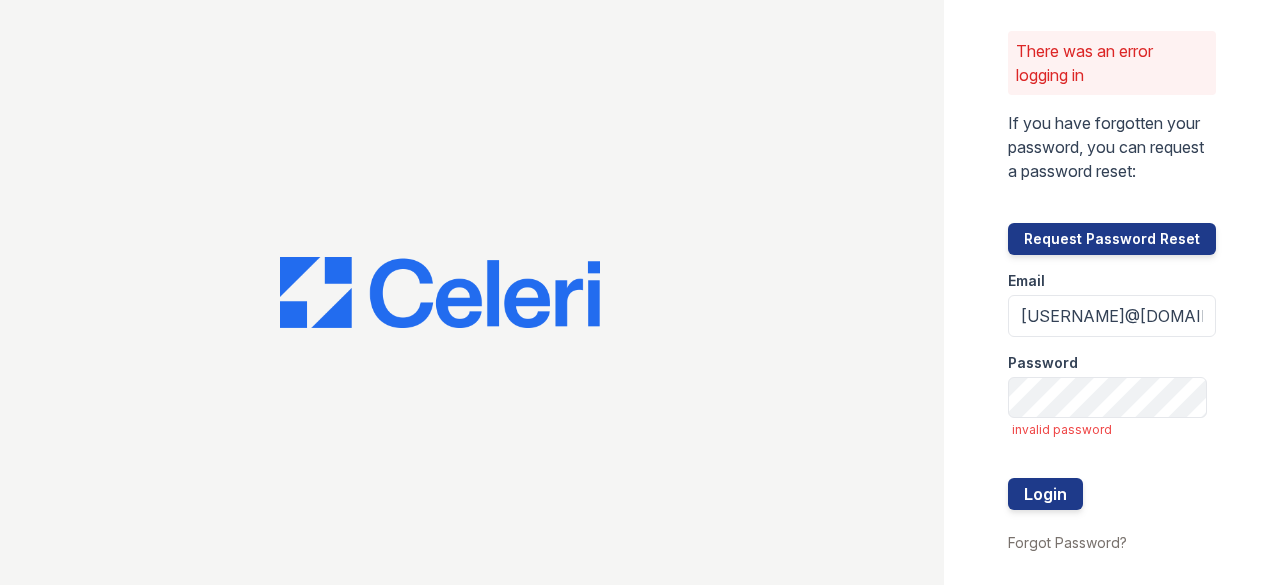 scroll, scrollTop: 0, scrollLeft: 0, axis: both 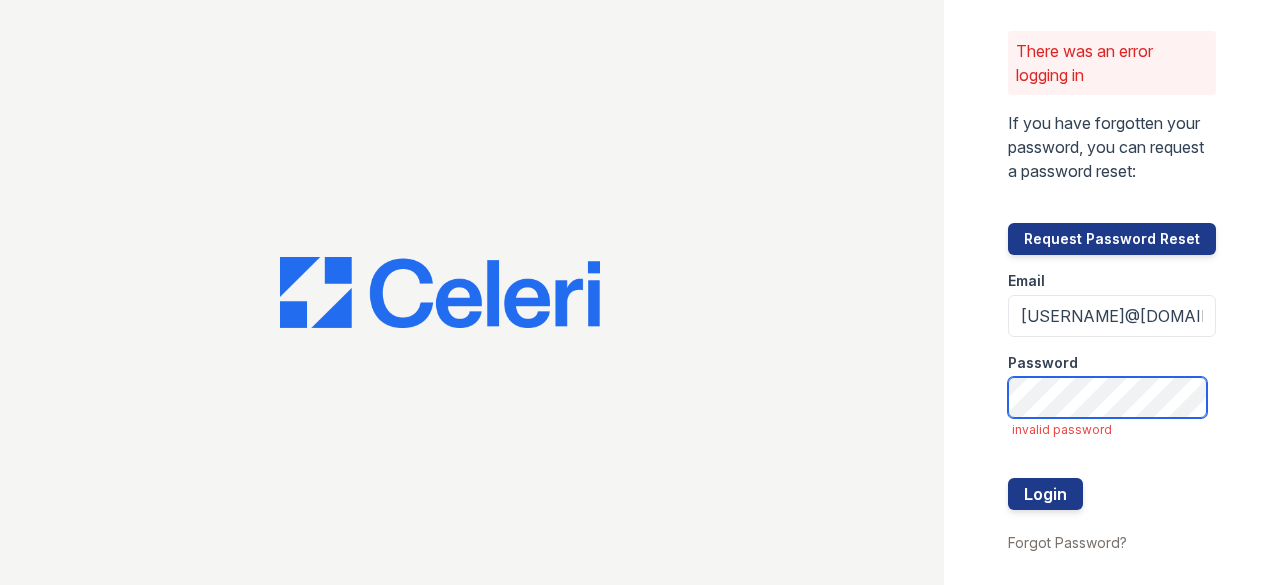 click on "Login" at bounding box center [1045, 494] 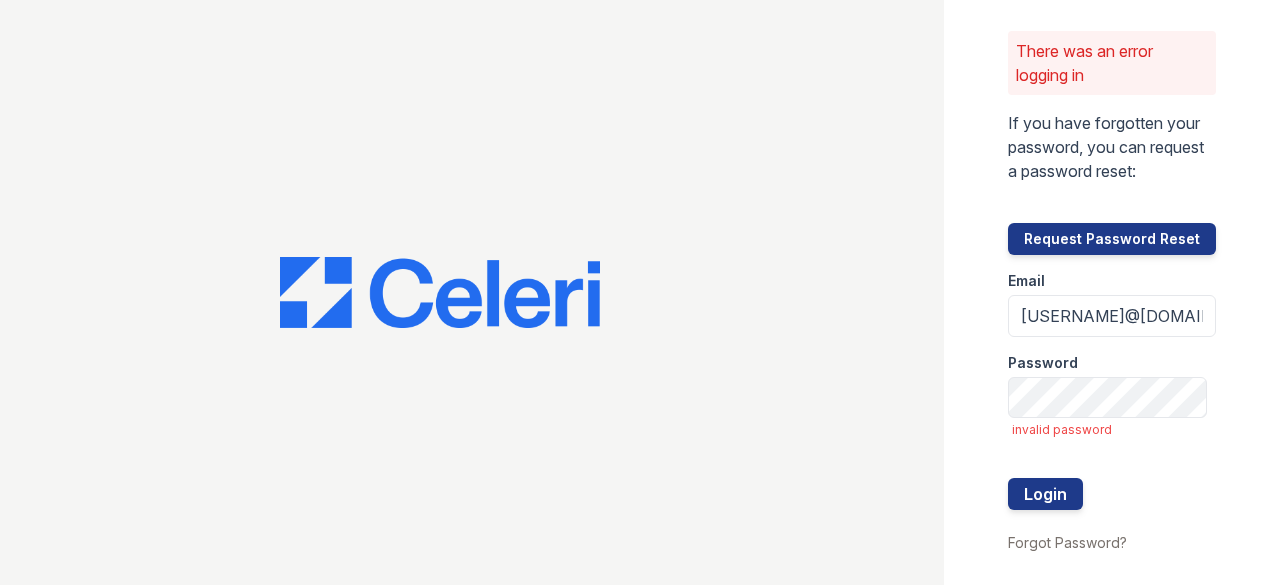 scroll, scrollTop: 0, scrollLeft: 0, axis: both 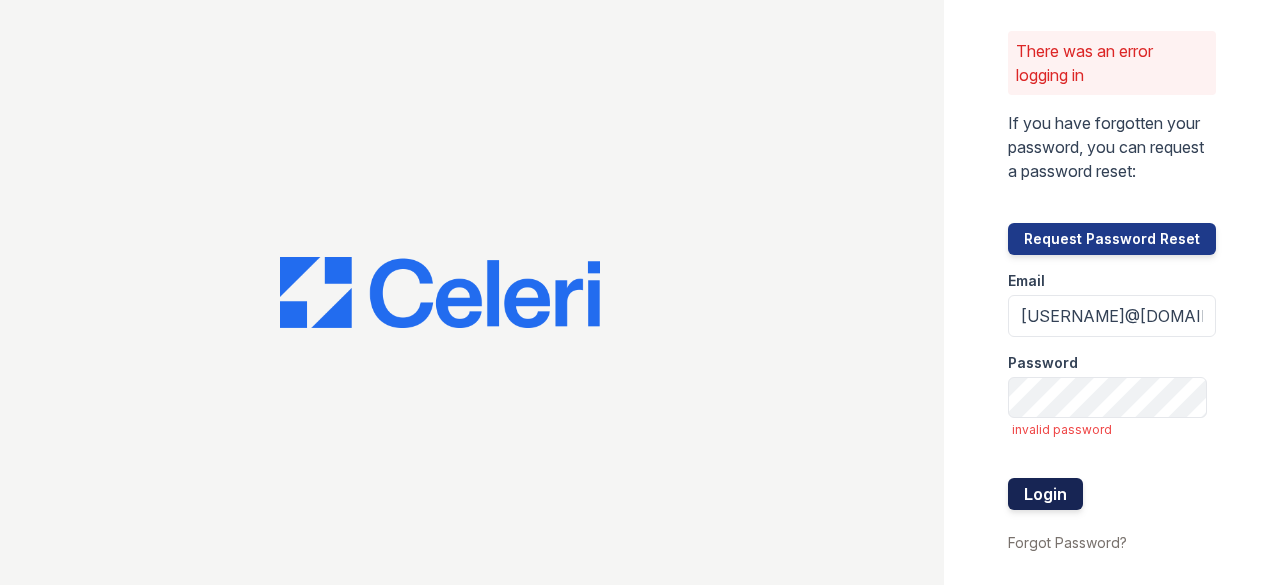 click on "Login" at bounding box center [1045, 494] 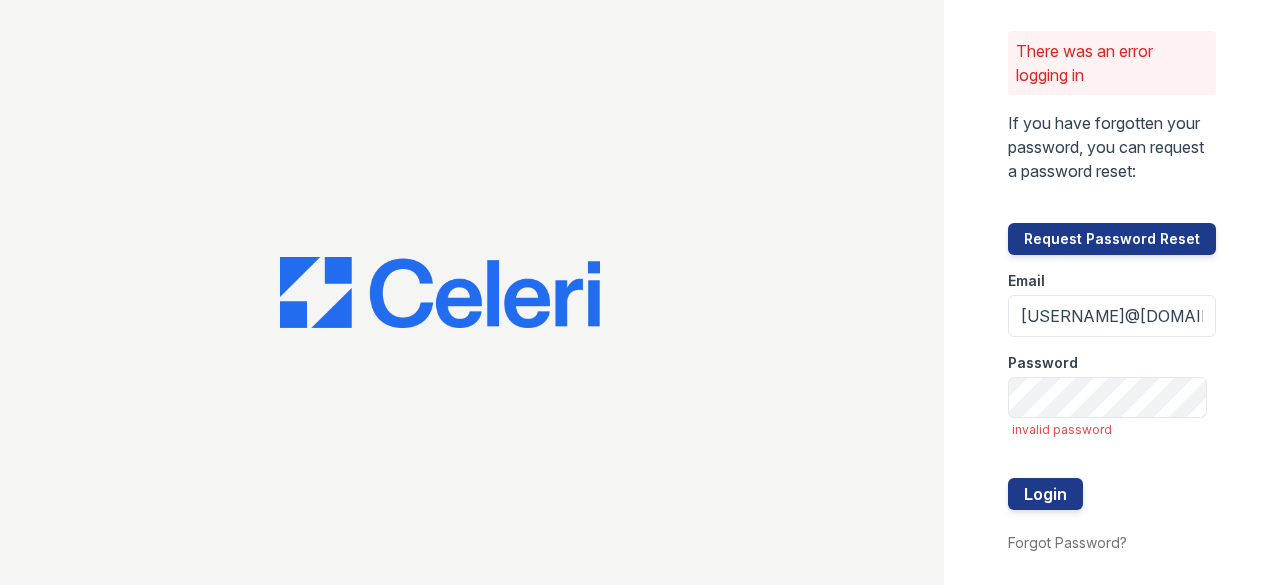 scroll, scrollTop: 0, scrollLeft: 0, axis: both 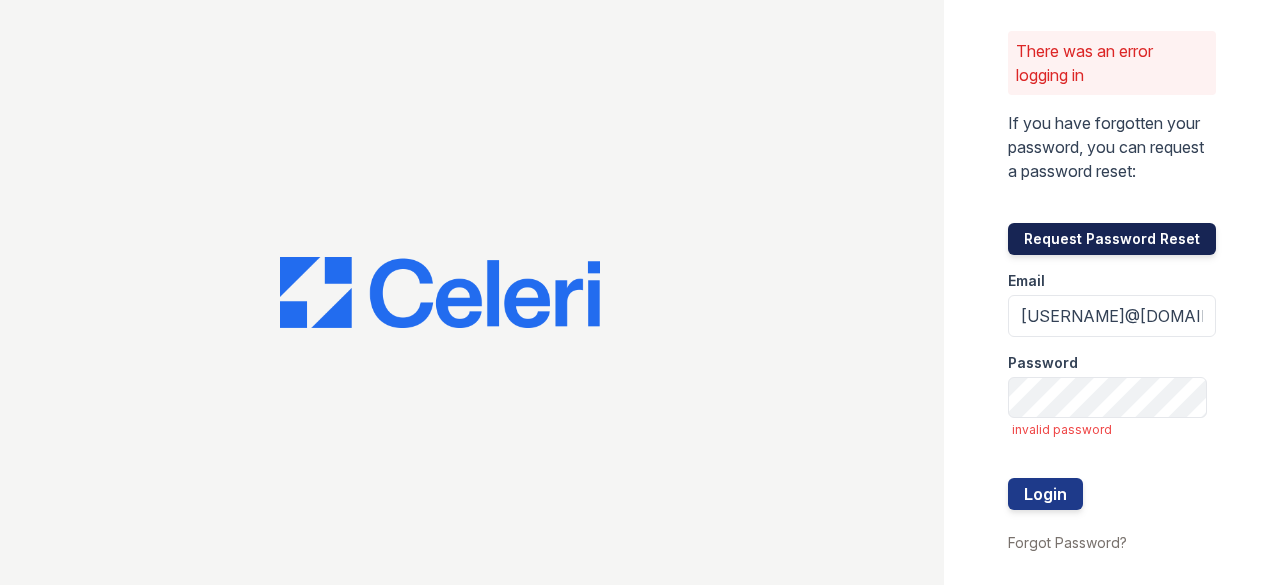 click on "Request Password Reset" at bounding box center [1112, 239] 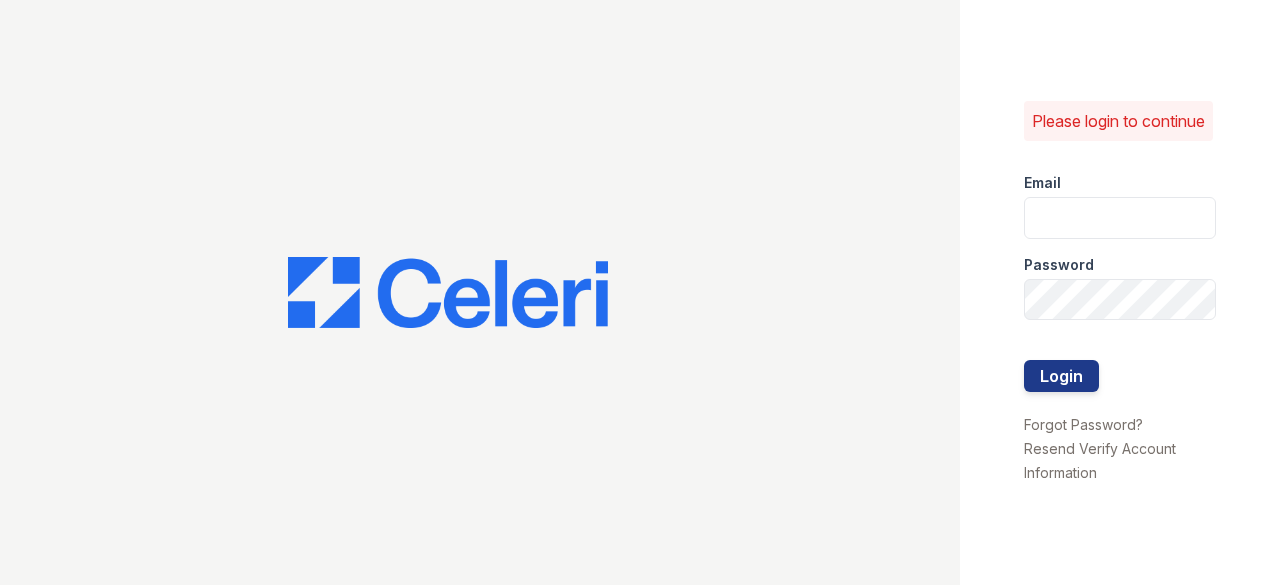 scroll, scrollTop: 0, scrollLeft: 0, axis: both 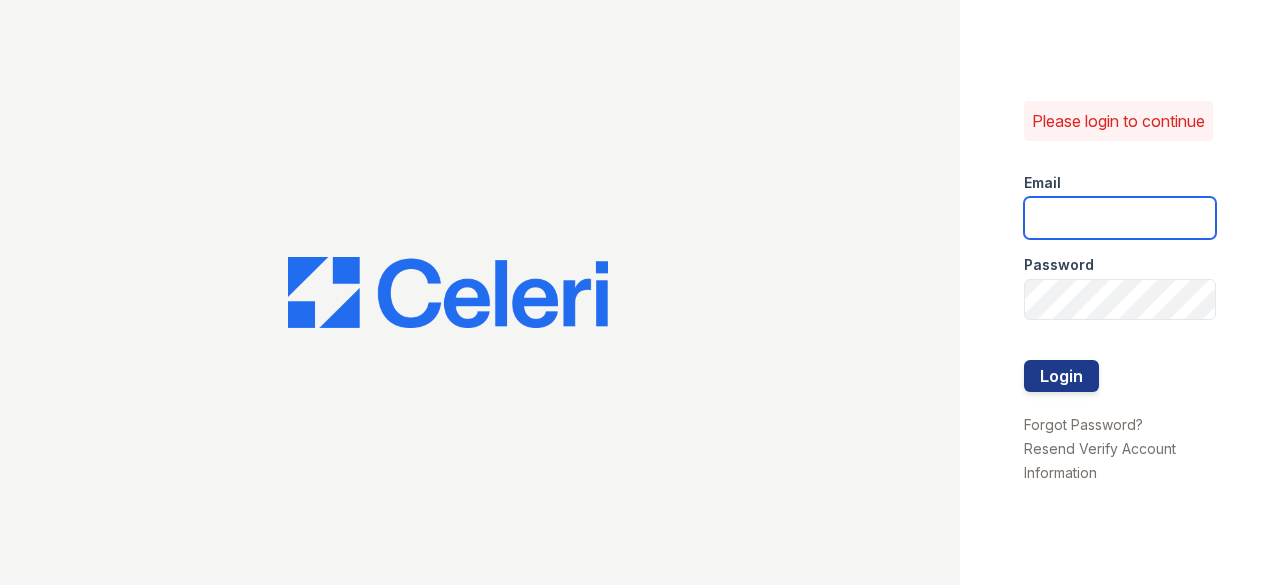 click at bounding box center (1120, 218) 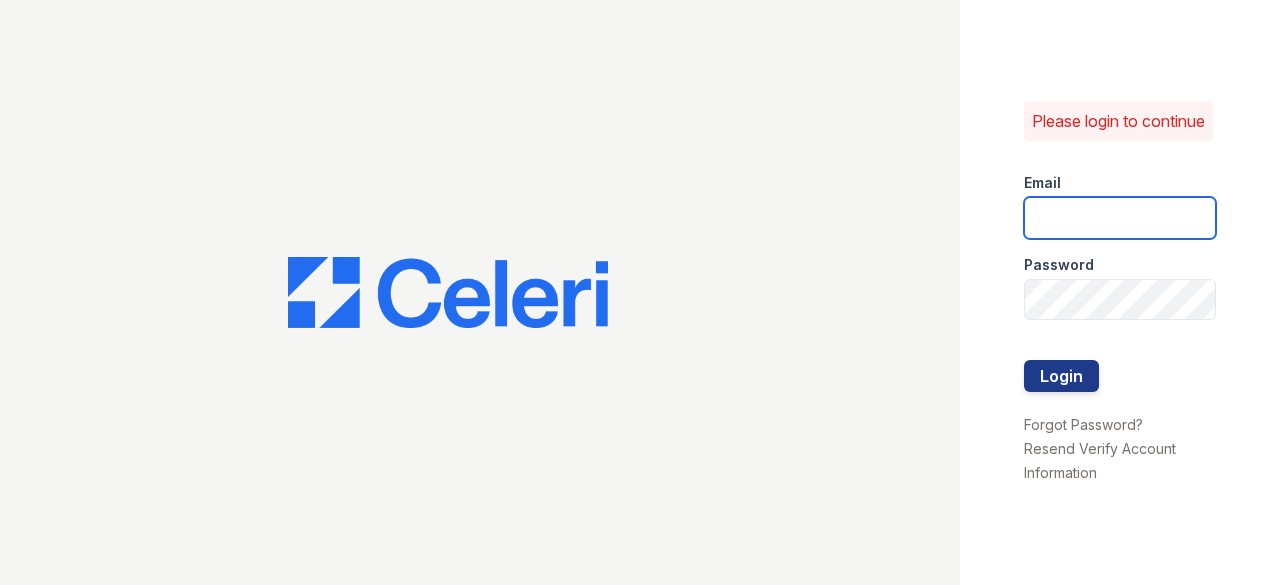 type on "[EMAIL]" 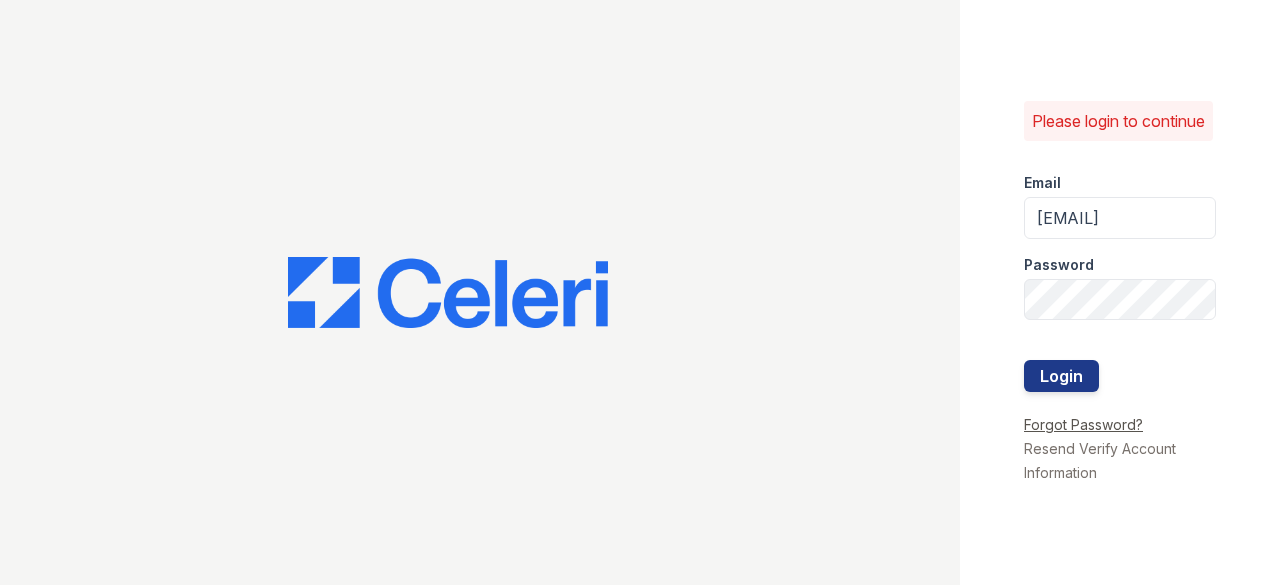 click on "Forgot Password?" at bounding box center [1083, 424] 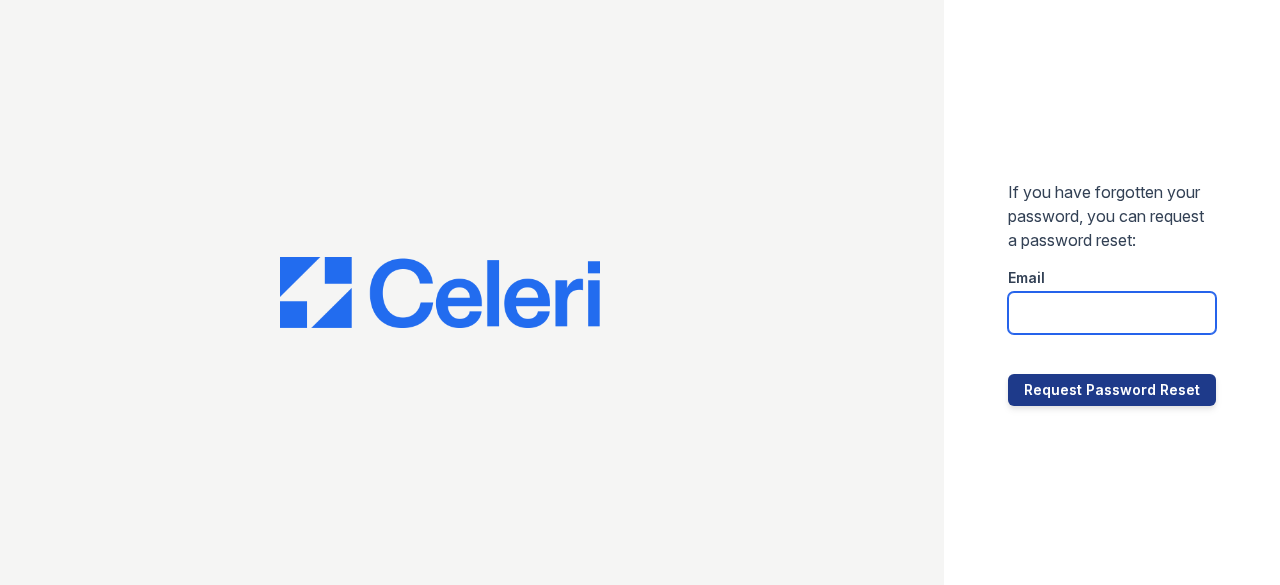 click at bounding box center [1112, 313] 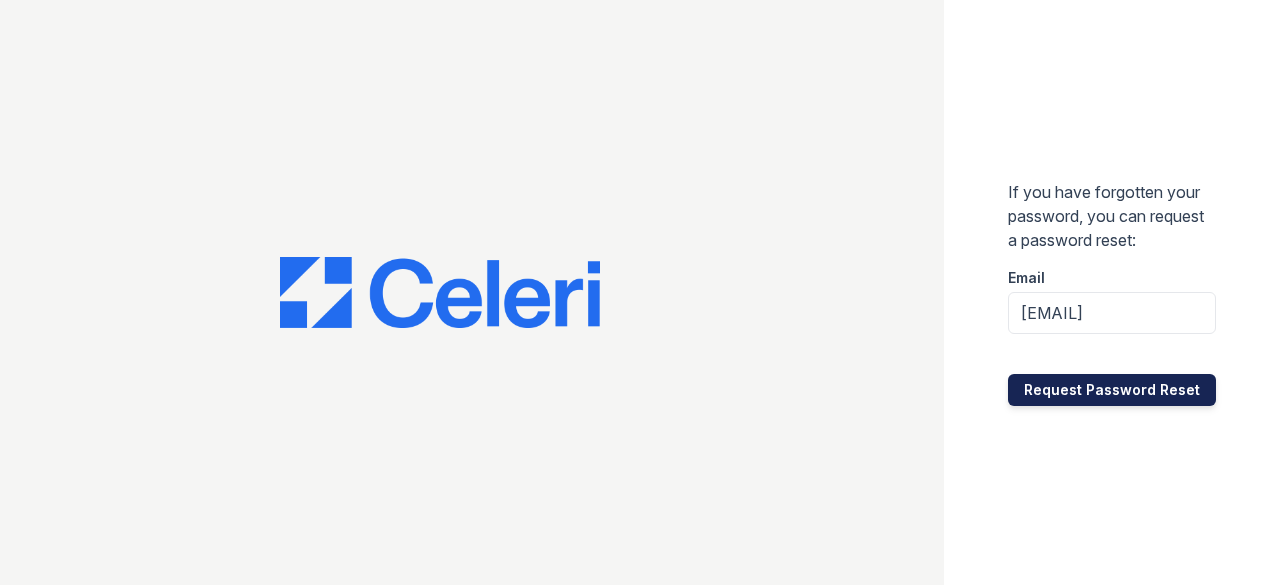 click on "Request Password Reset" at bounding box center [1112, 390] 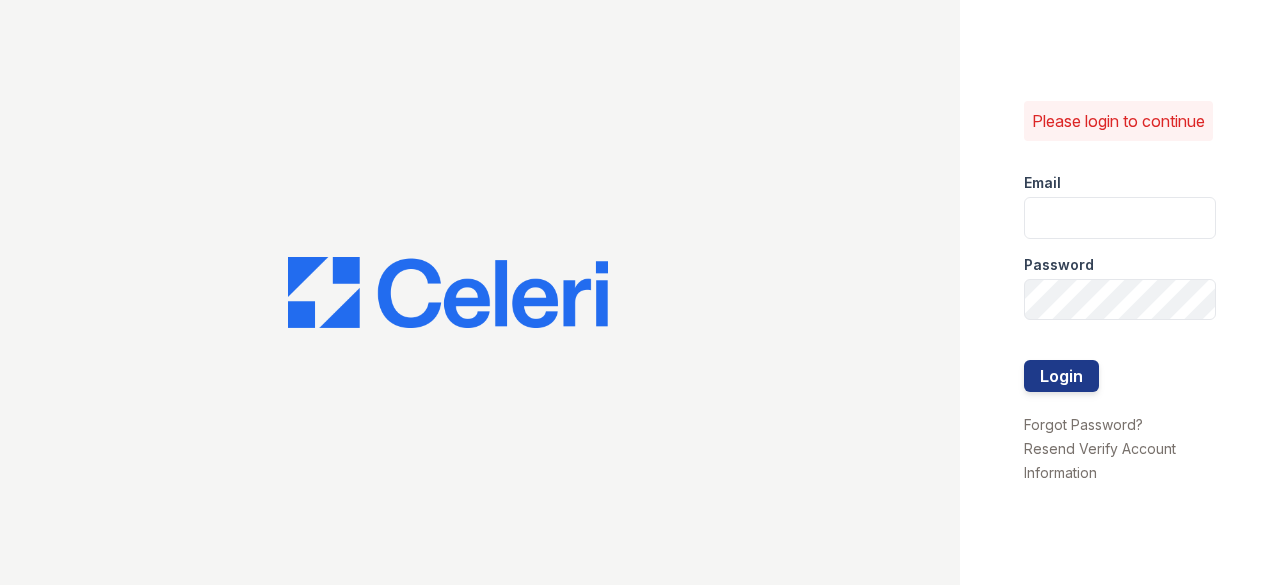 scroll, scrollTop: 0, scrollLeft: 0, axis: both 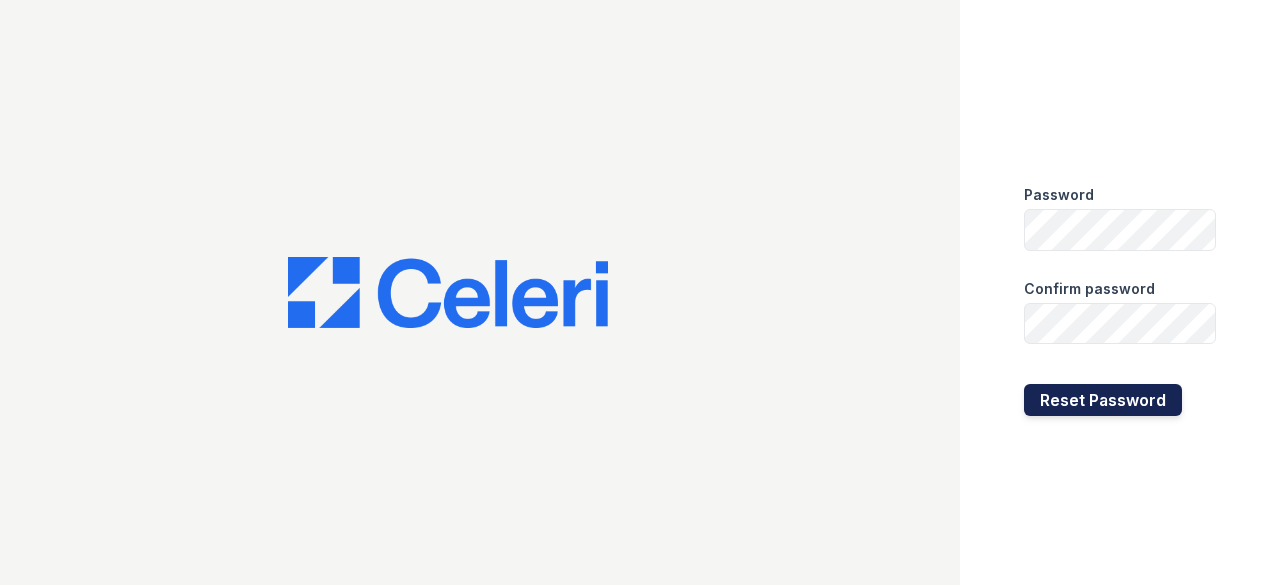 click on "Reset Password" at bounding box center [1103, 400] 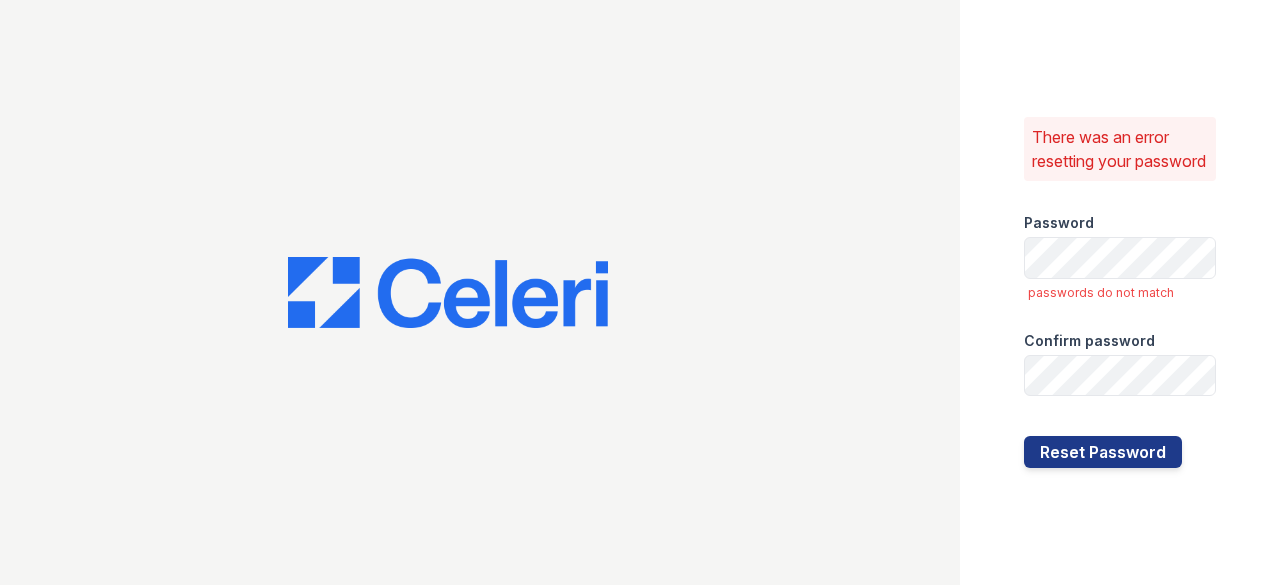 scroll, scrollTop: 0, scrollLeft: 0, axis: both 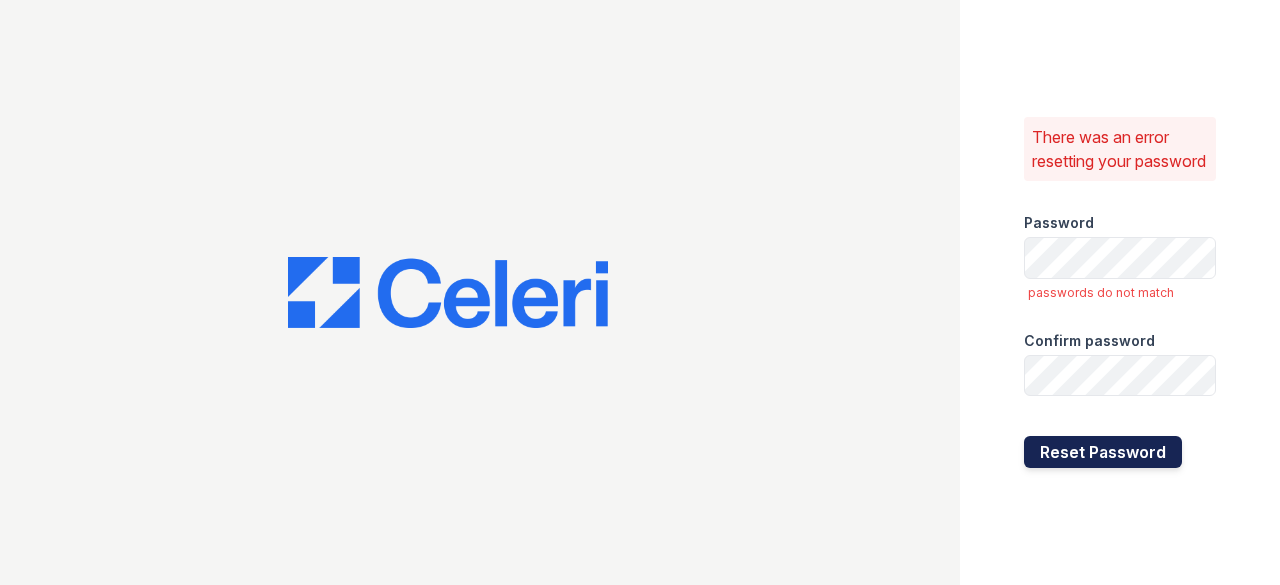 click on "Reset Password" at bounding box center (1103, 452) 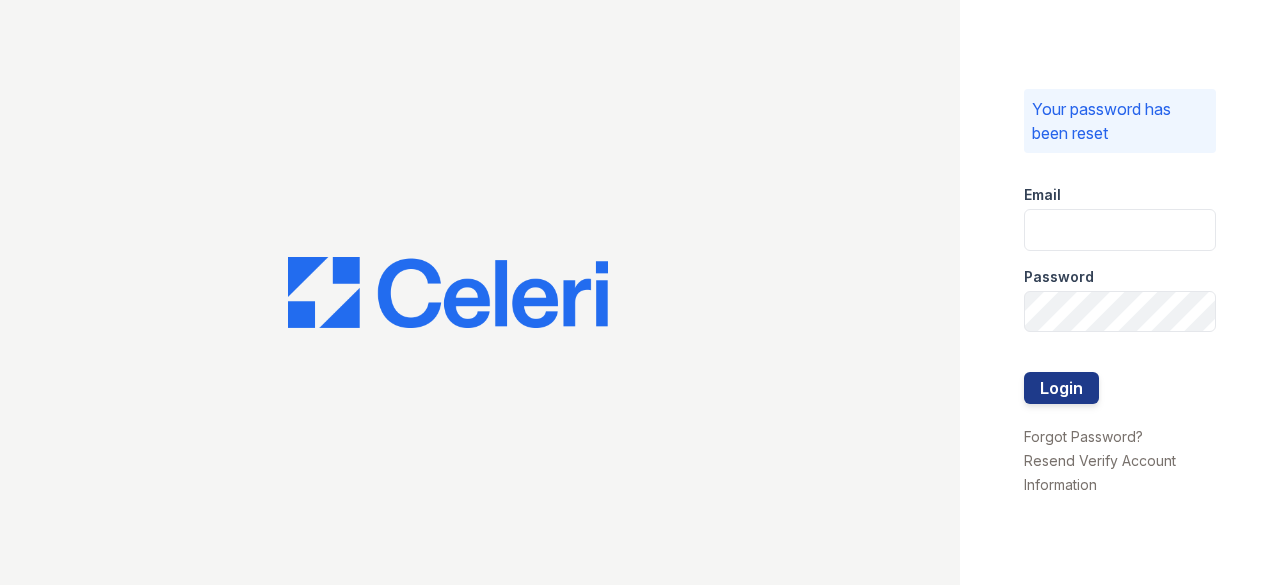scroll, scrollTop: 0, scrollLeft: 0, axis: both 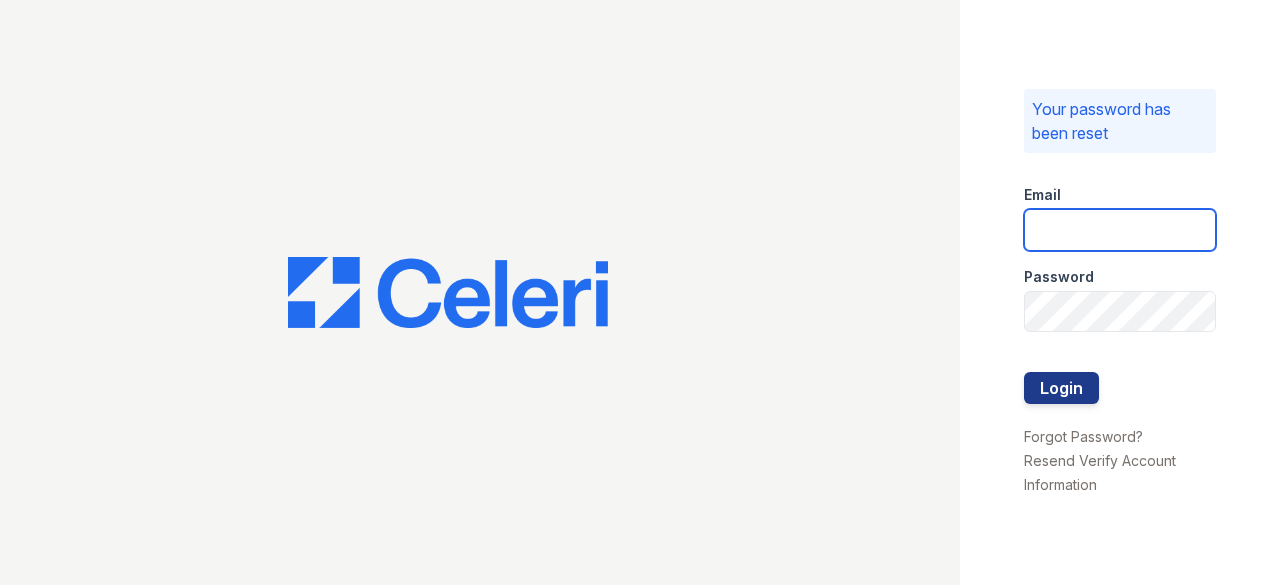 click at bounding box center (1120, 230) 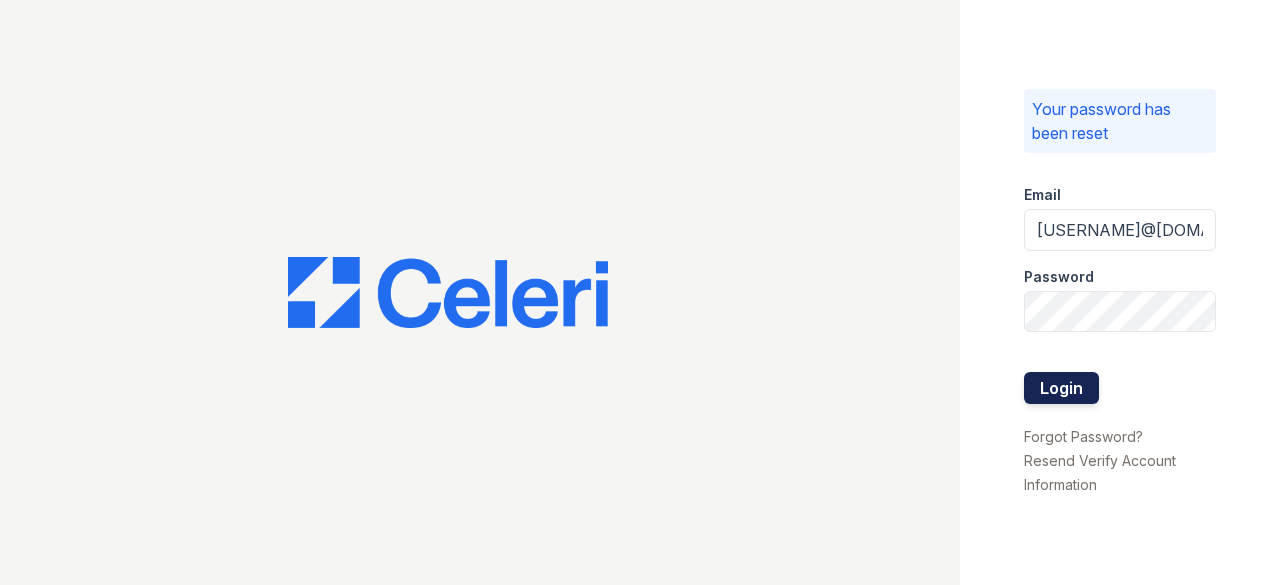 click on "Login" at bounding box center [1061, 388] 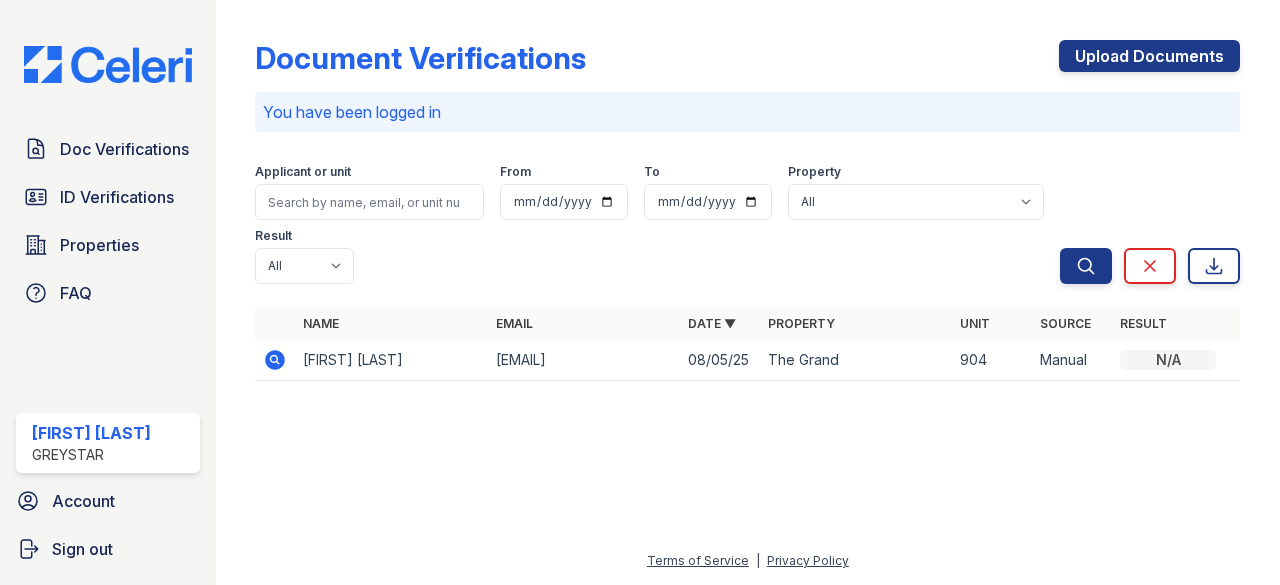 scroll, scrollTop: 0, scrollLeft: 0, axis: both 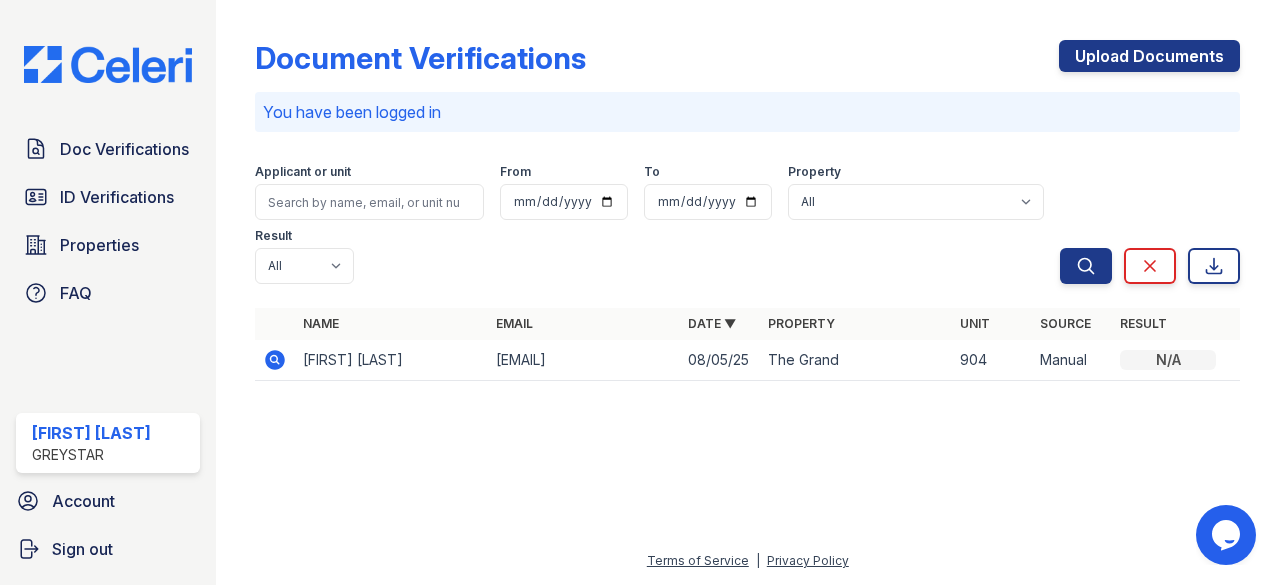 click 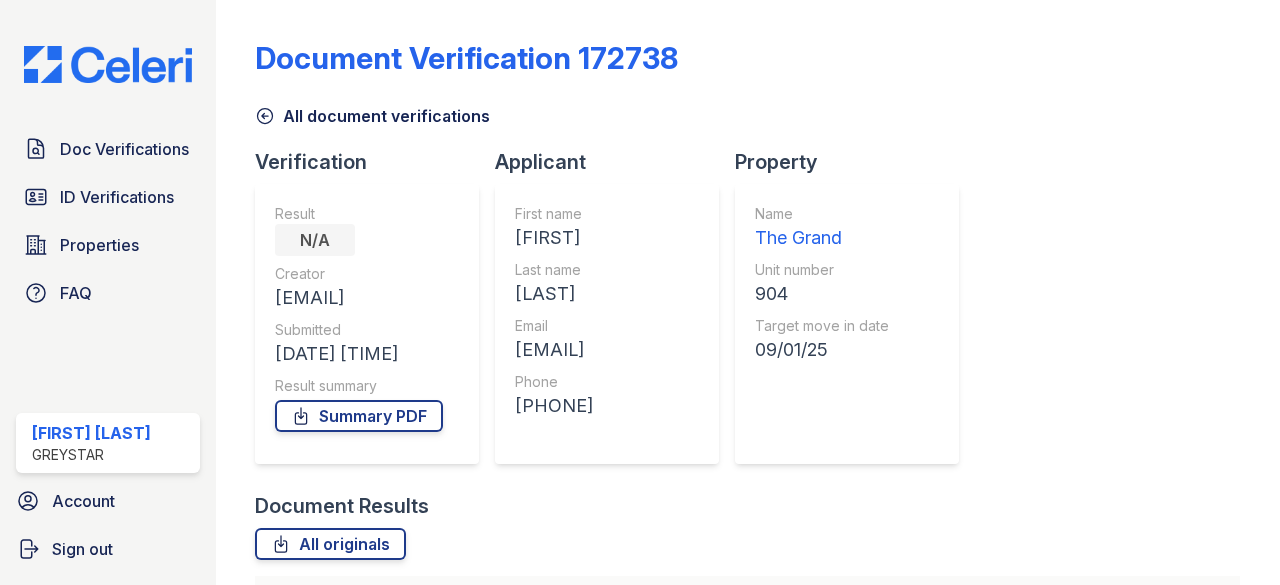 scroll, scrollTop: 0, scrollLeft: 0, axis: both 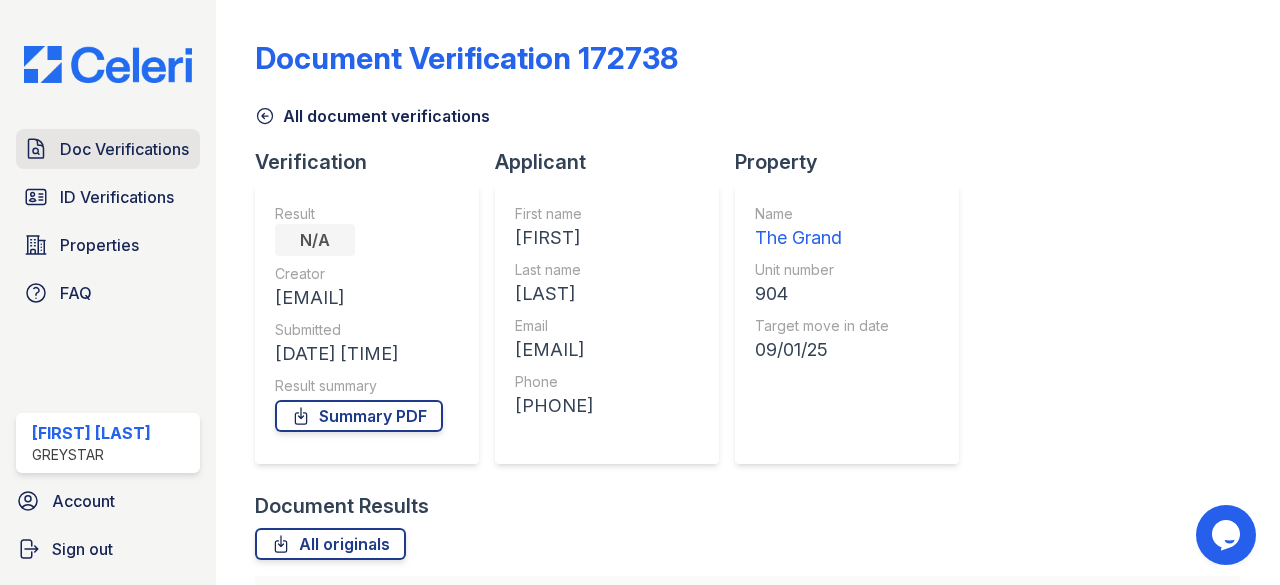 click on "Doc Verifications" at bounding box center [124, 149] 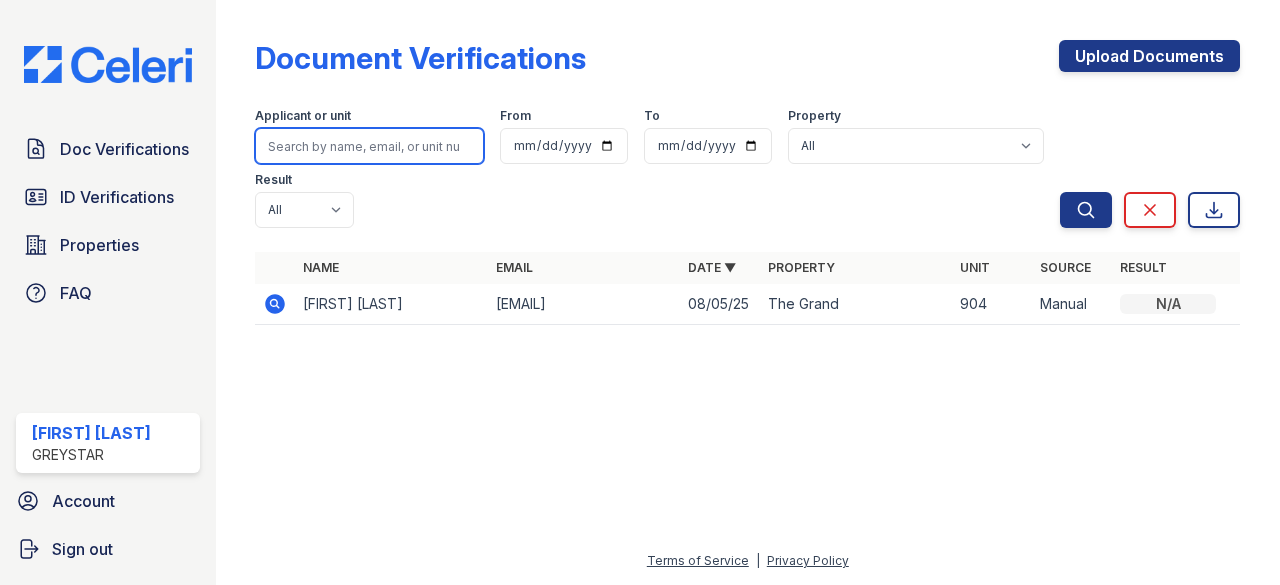 click at bounding box center (369, 146) 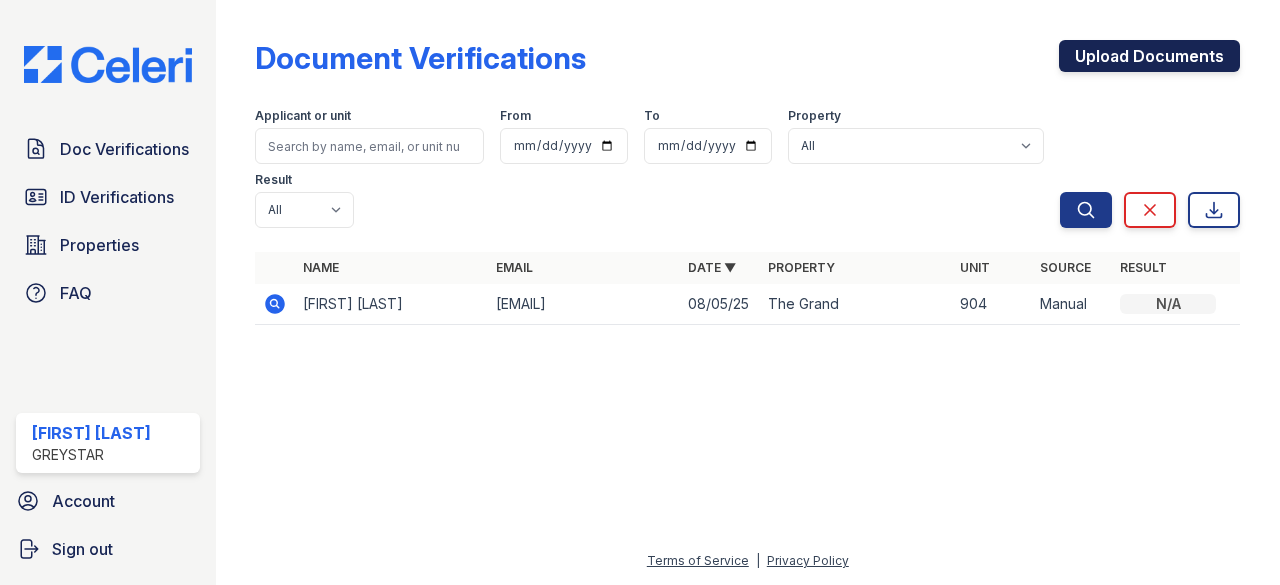 click on "Upload Documents" at bounding box center [1149, 56] 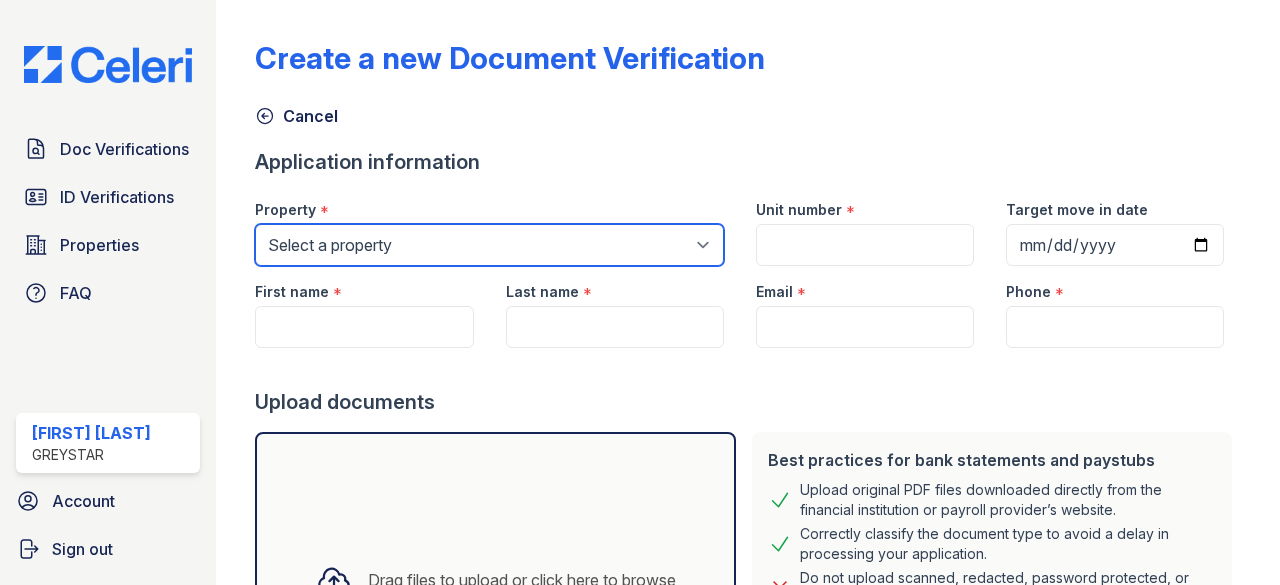 click on "Select a property
The Grand
The Station" at bounding box center (489, 245) 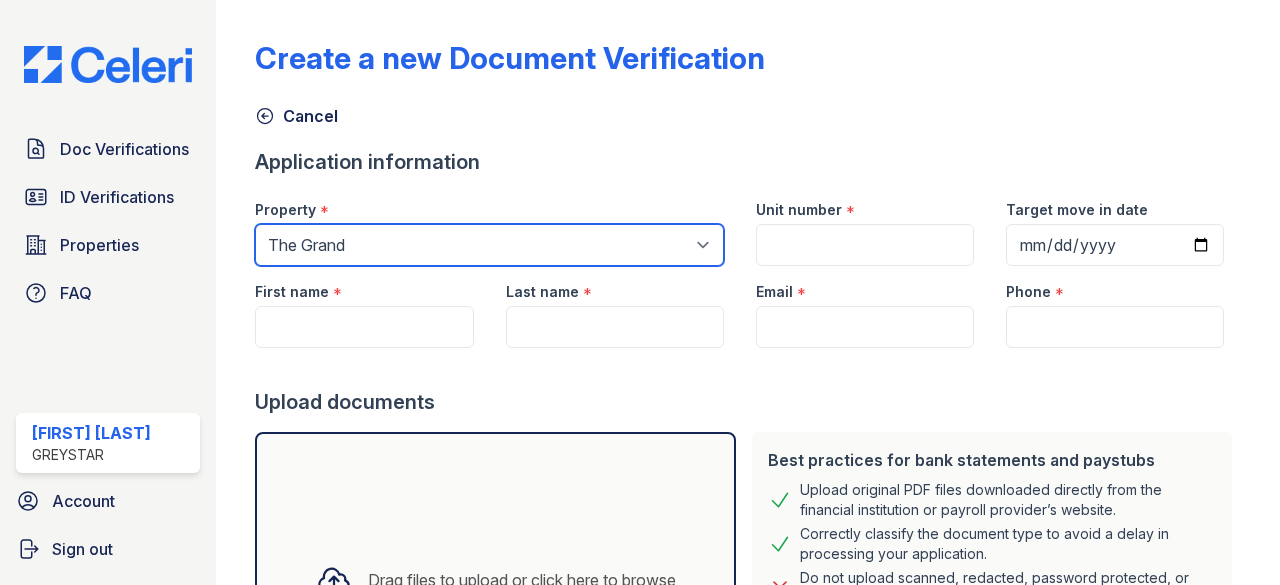 click on "Select a property
The Grand
The Station" at bounding box center (489, 245) 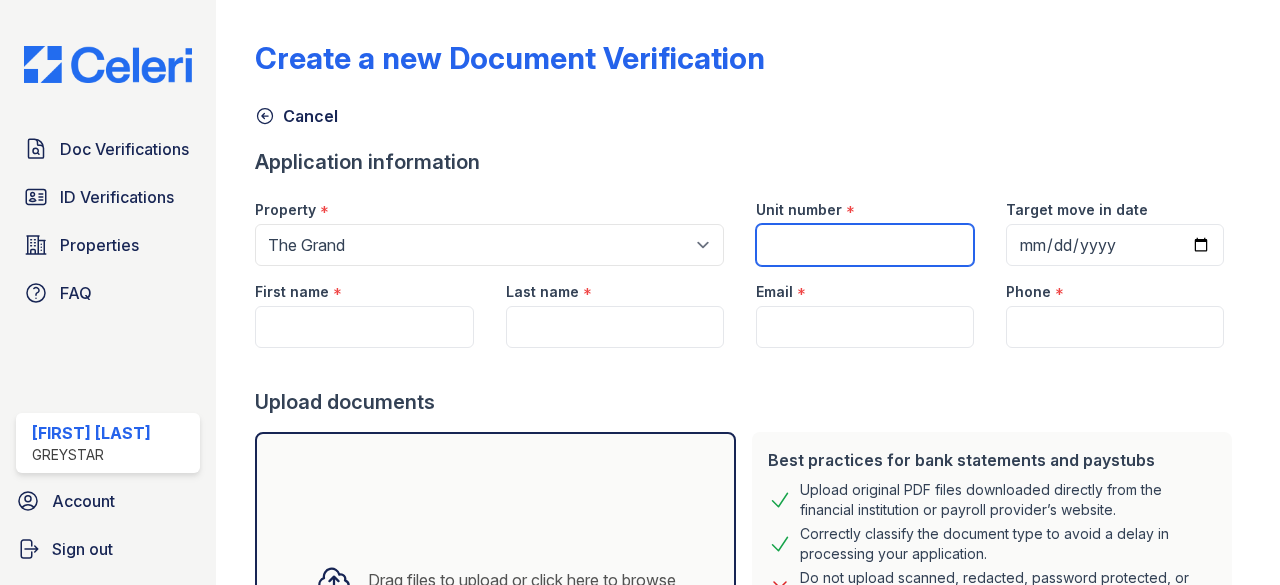click on "Unit number" at bounding box center (865, 245) 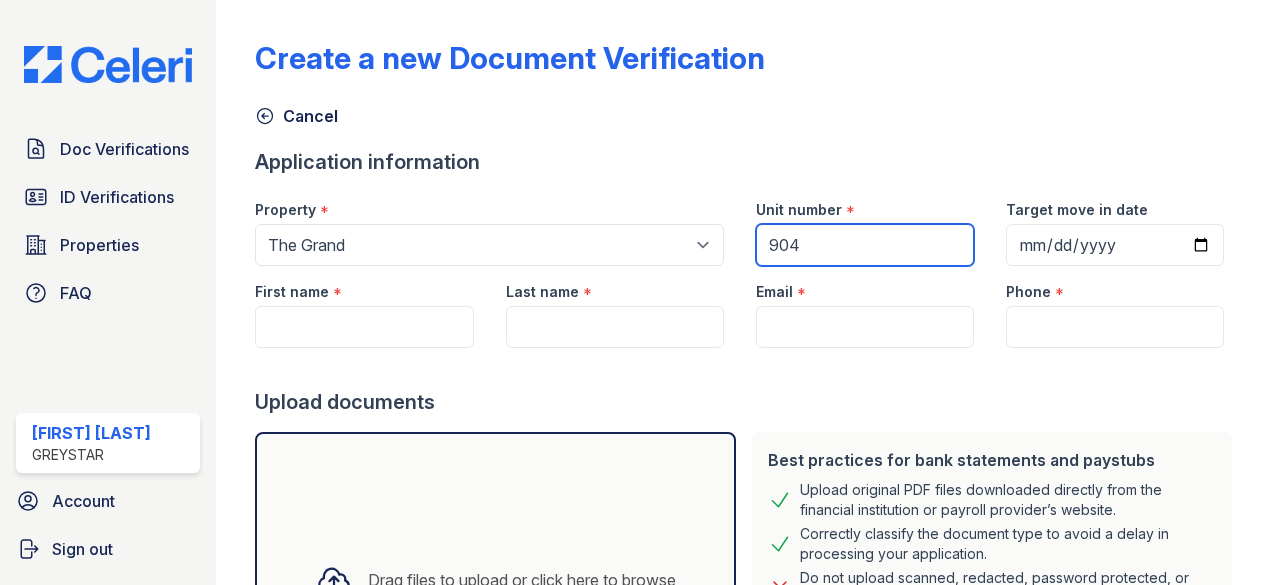 type on "904" 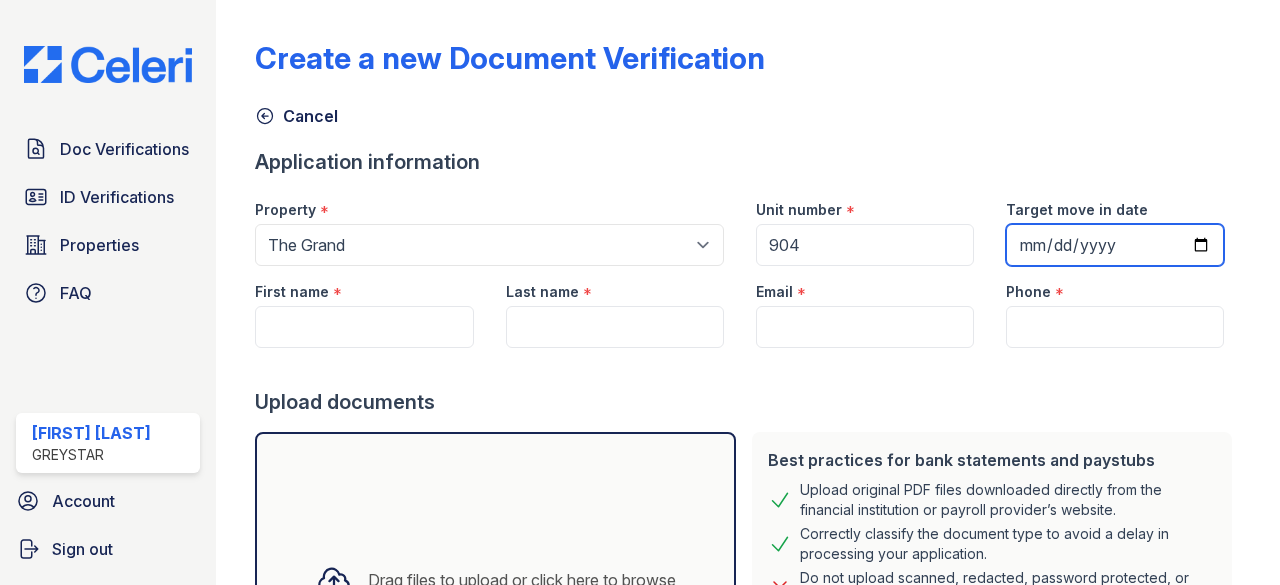 click on "Target move in date" at bounding box center (1115, 245) 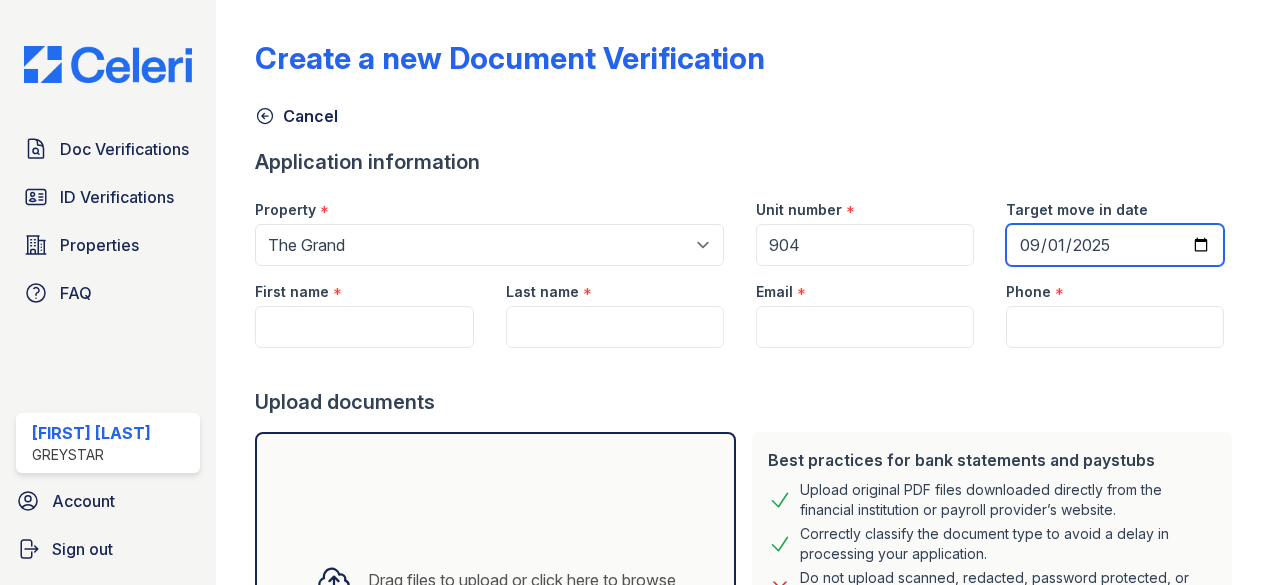 type on "2025-09-01" 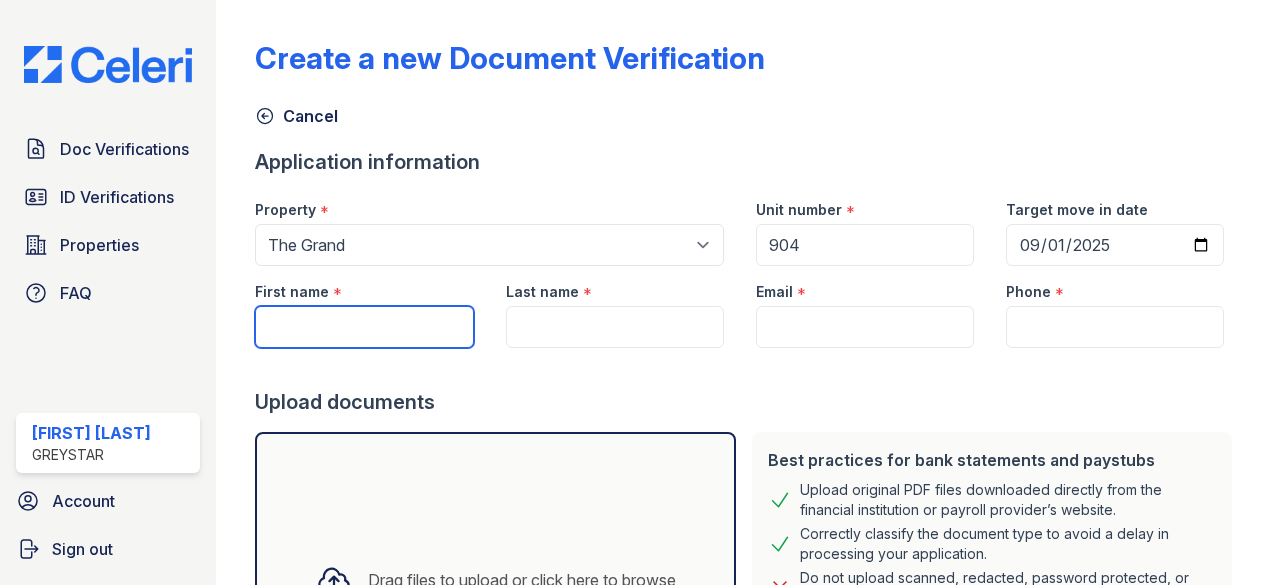 click on "First name" at bounding box center (364, 327) 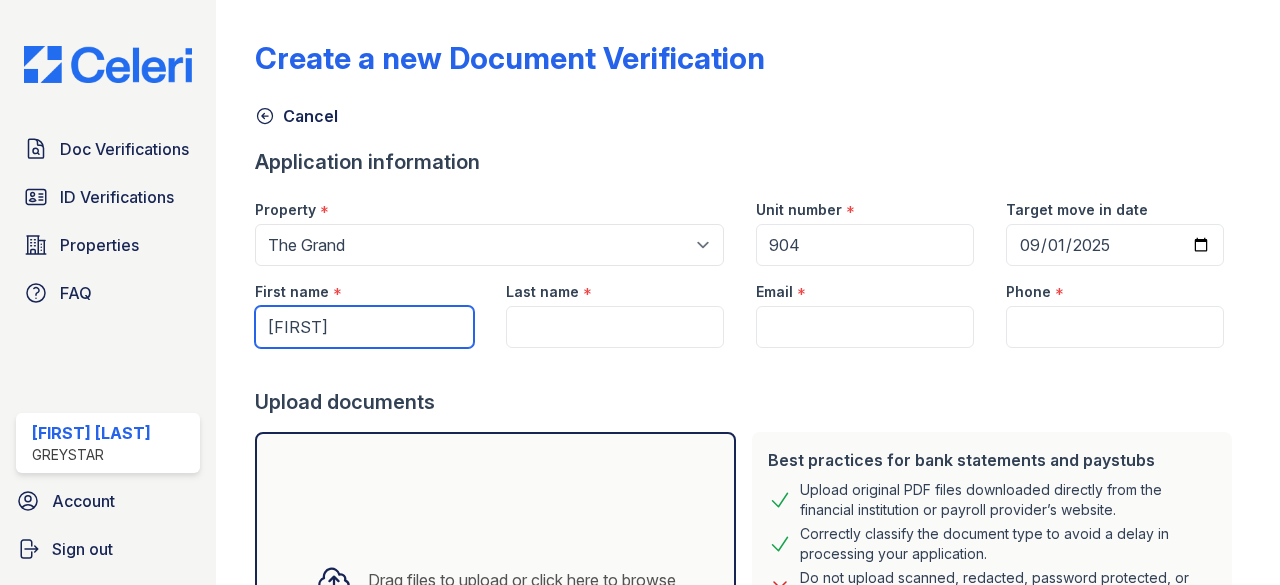 type on "Arthur" 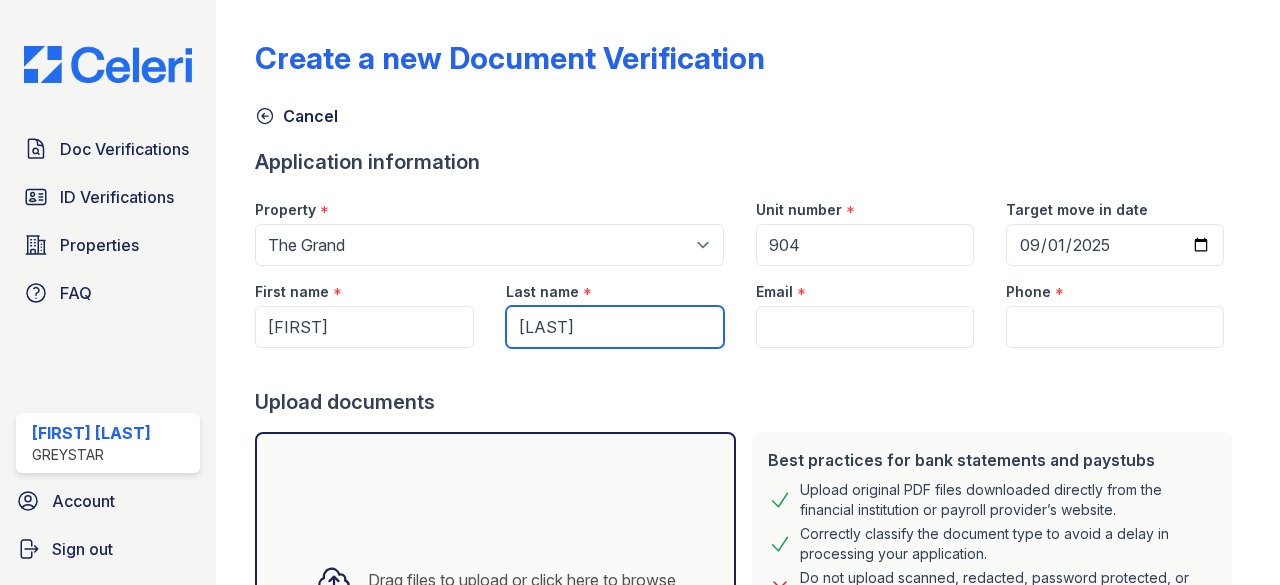 type on "Shaw" 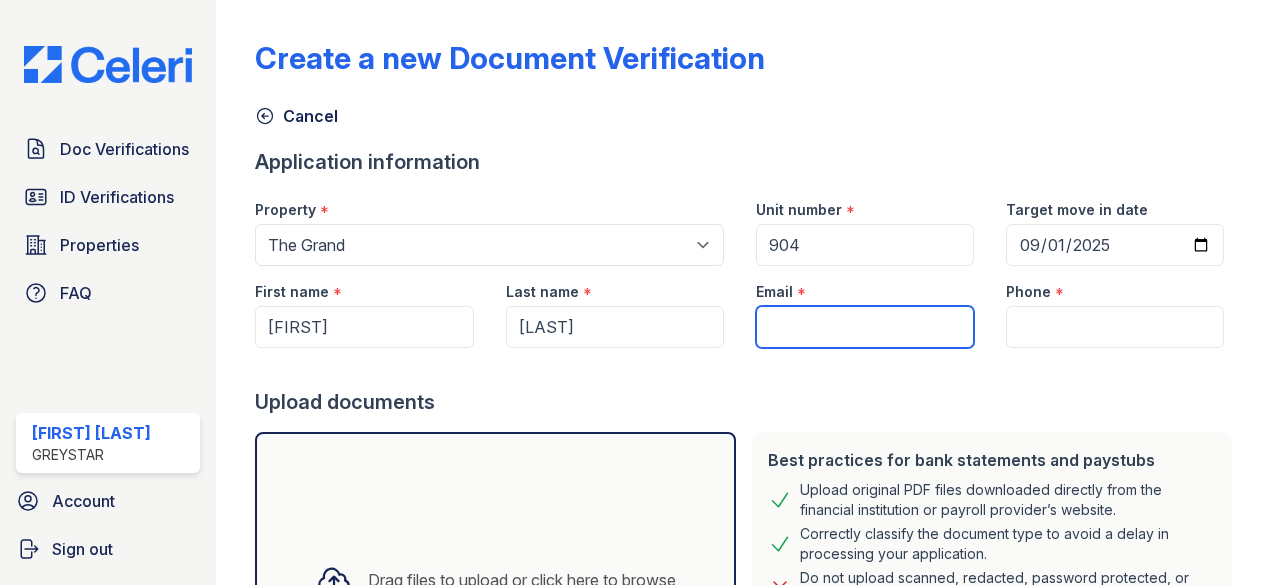 click on "Email" at bounding box center [865, 327] 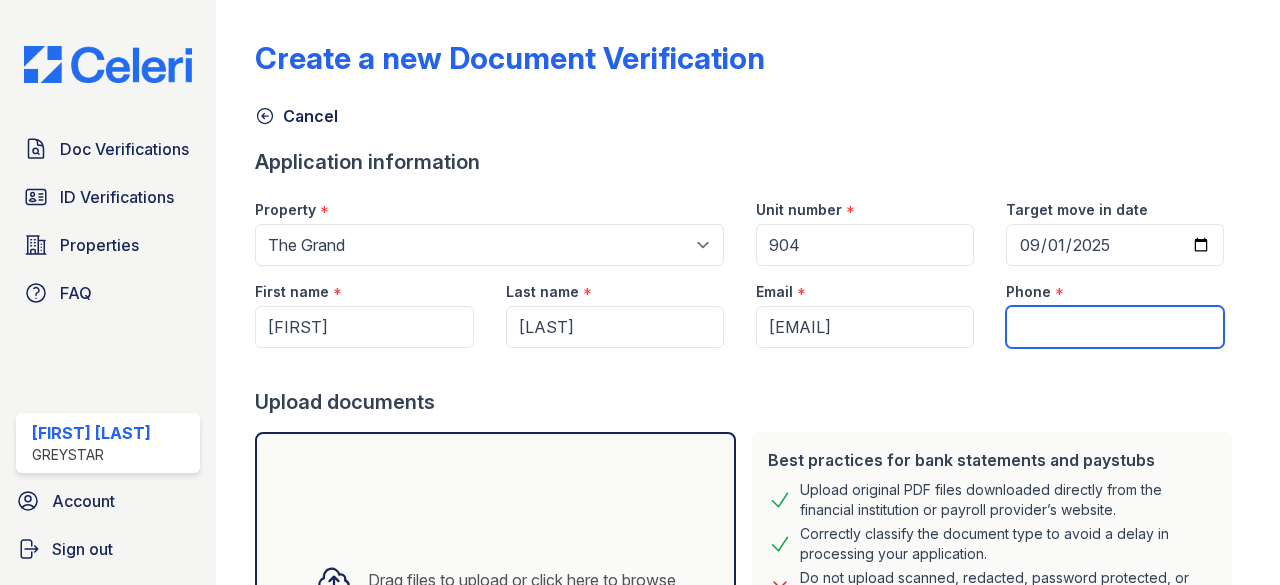 click on "Phone" at bounding box center (1115, 327) 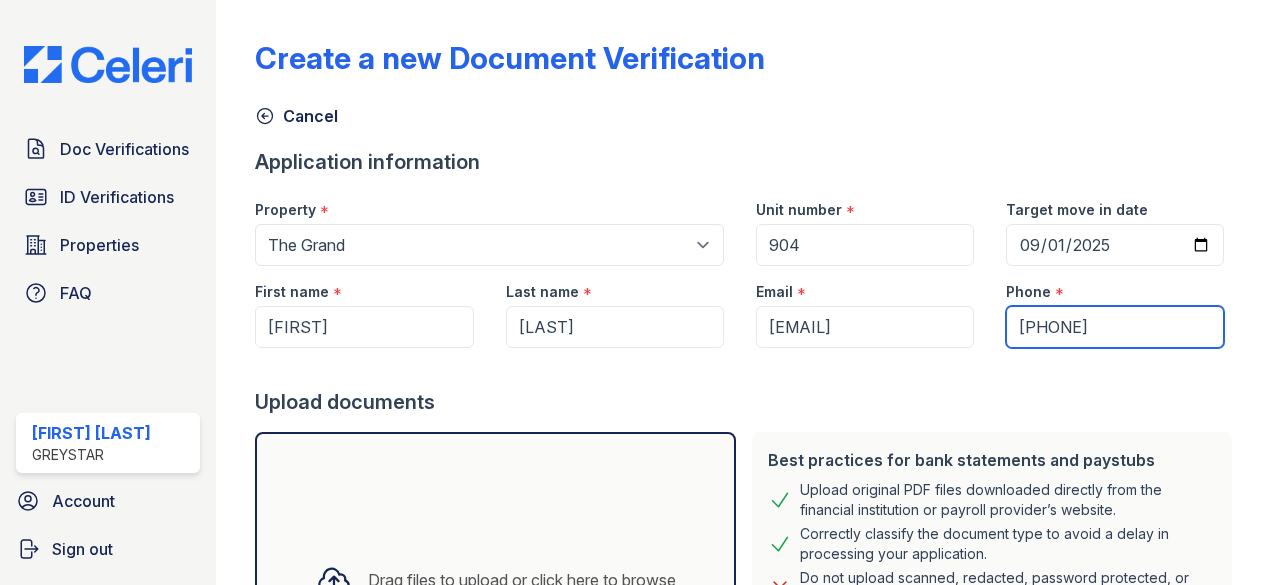 scroll, scrollTop: 269, scrollLeft: 0, axis: vertical 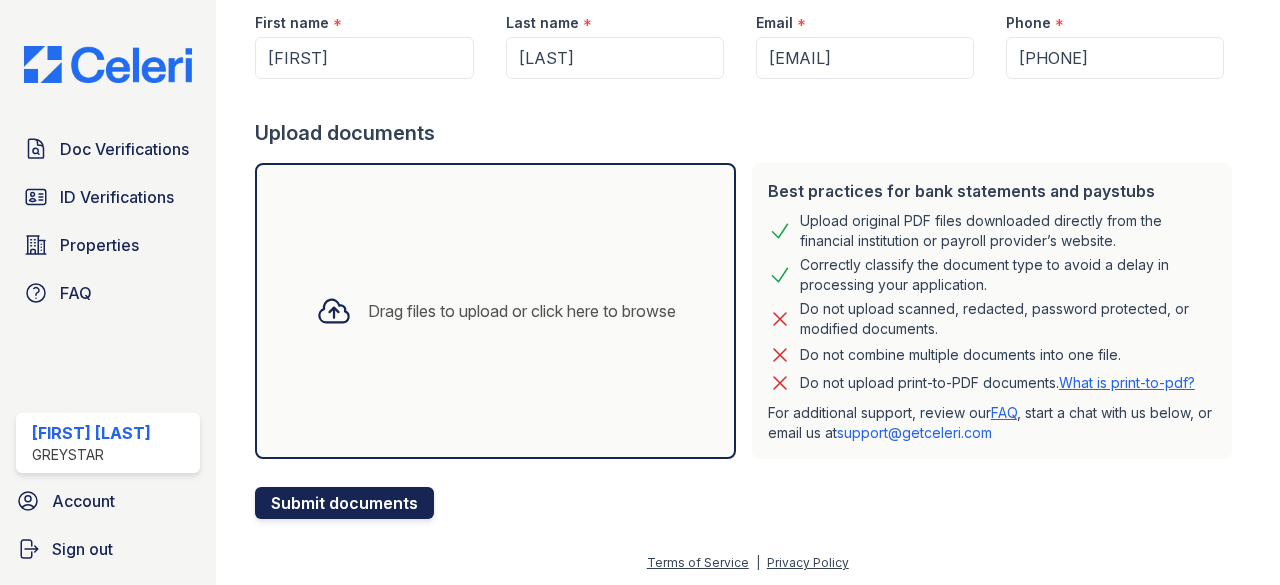 click on "Submit documents" at bounding box center [344, 503] 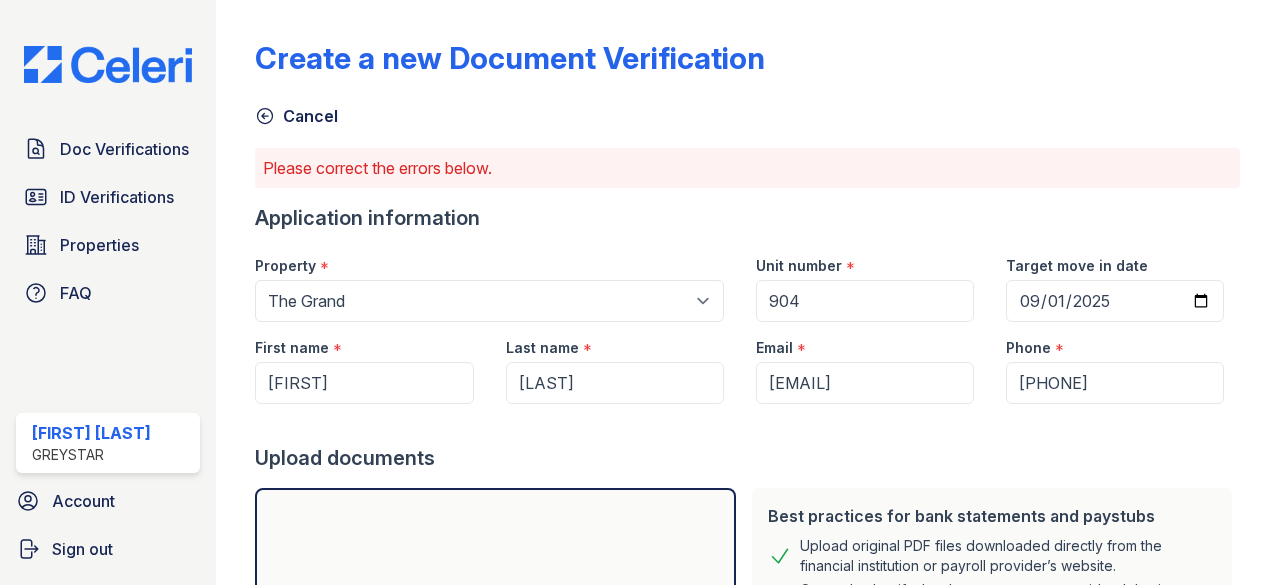 scroll, scrollTop: 389, scrollLeft: 0, axis: vertical 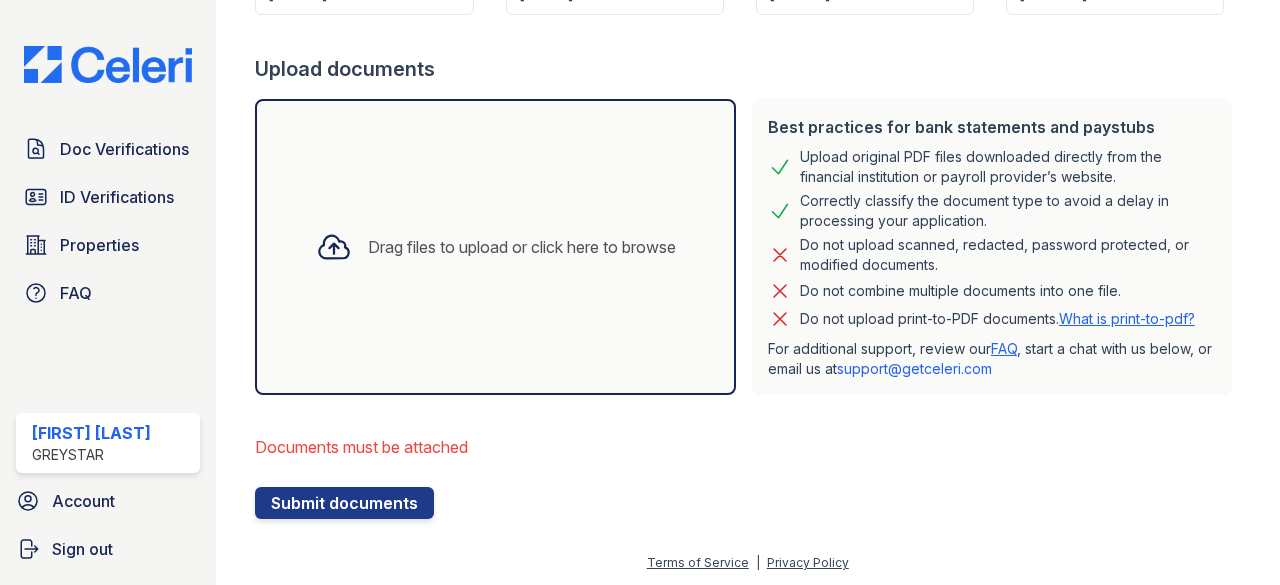 click on "Drag files to upload or click here to browse" at bounding box center [496, 247] 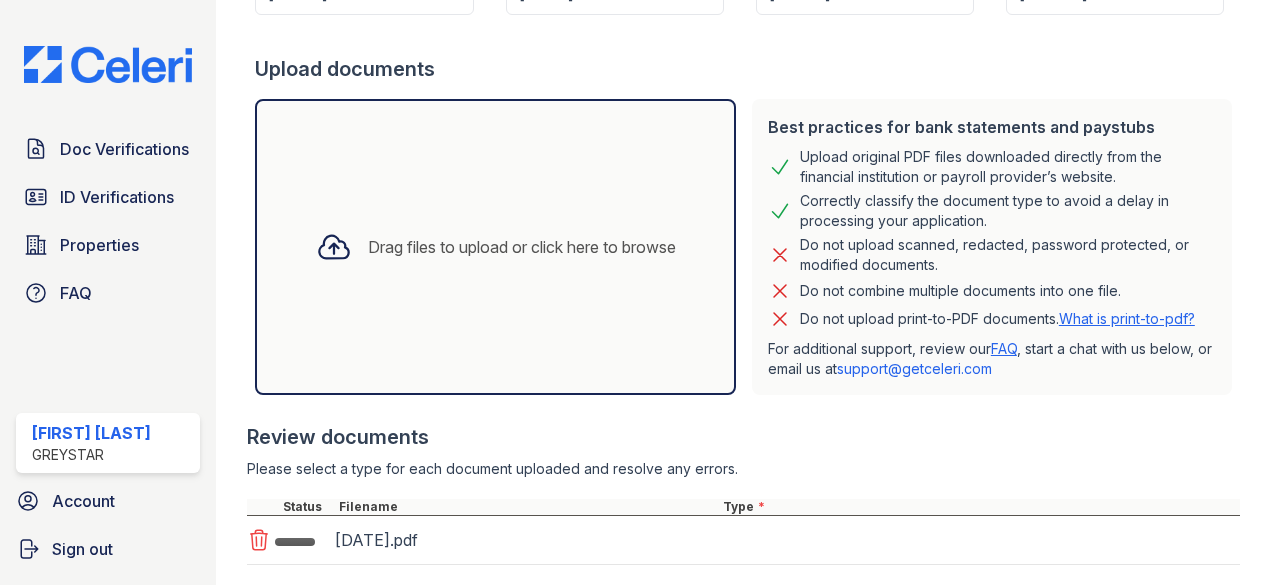 click on "Drag files to upload or click here to browse" at bounding box center [496, 247] 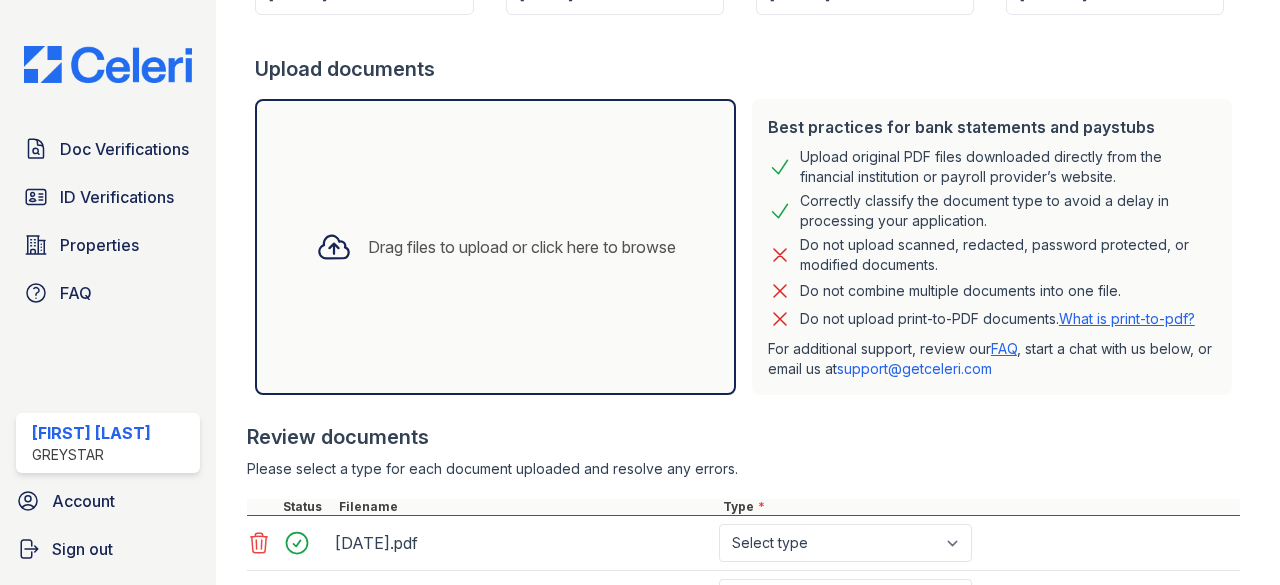 click on "Drag files to upload or click here to browse" at bounding box center [522, 247] 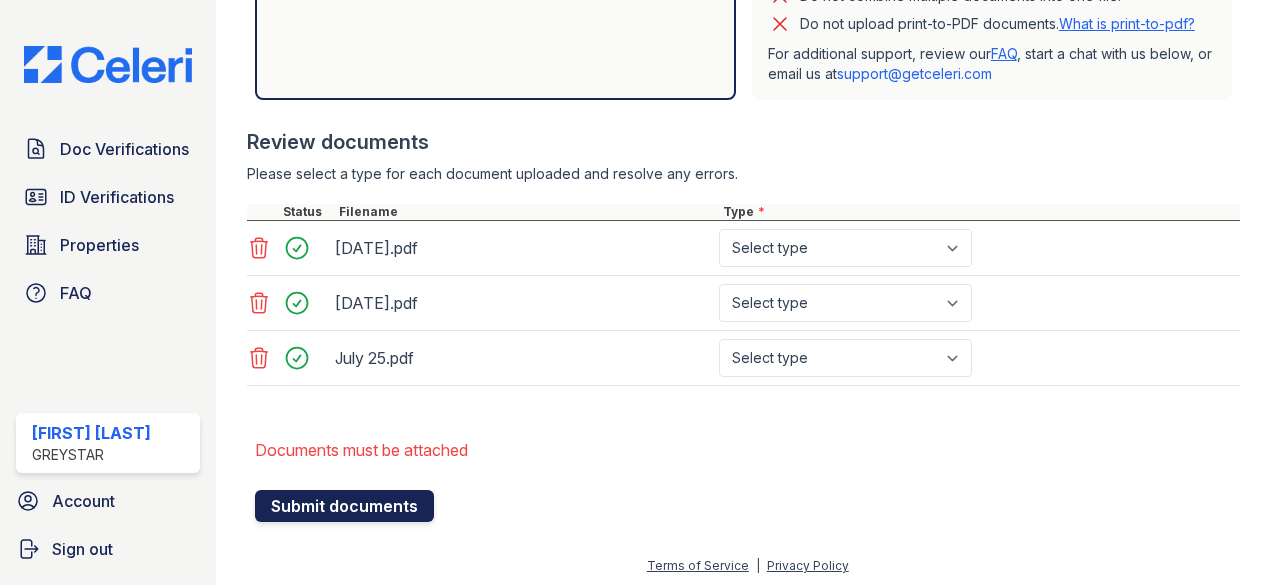 click on "Submit documents" at bounding box center [344, 506] 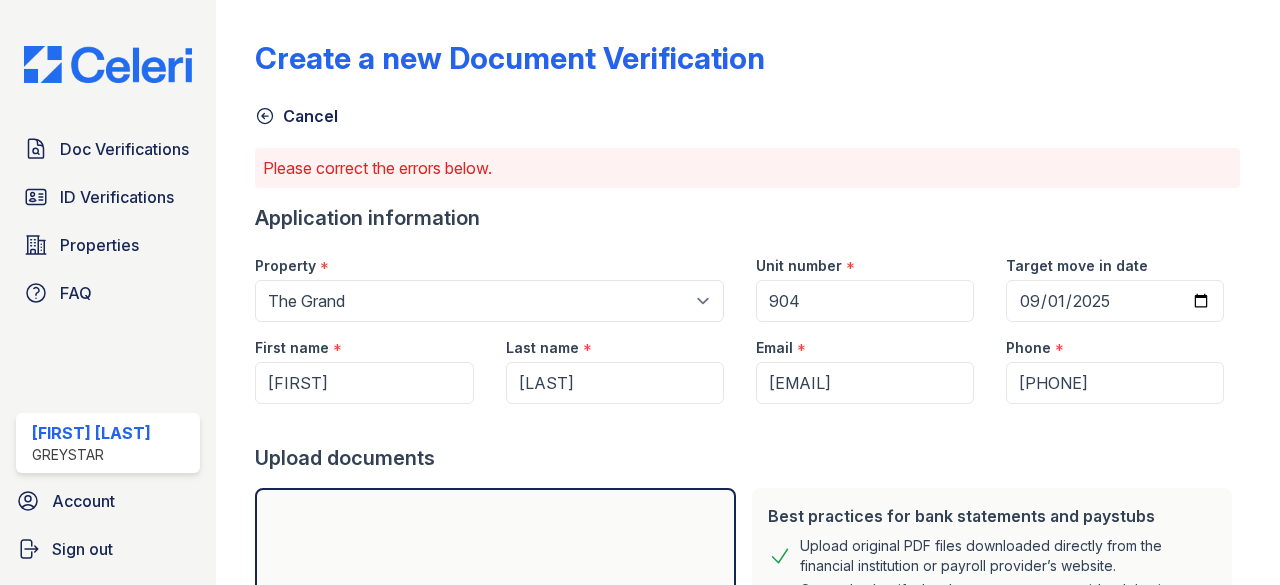 scroll, scrollTop: 620, scrollLeft: 0, axis: vertical 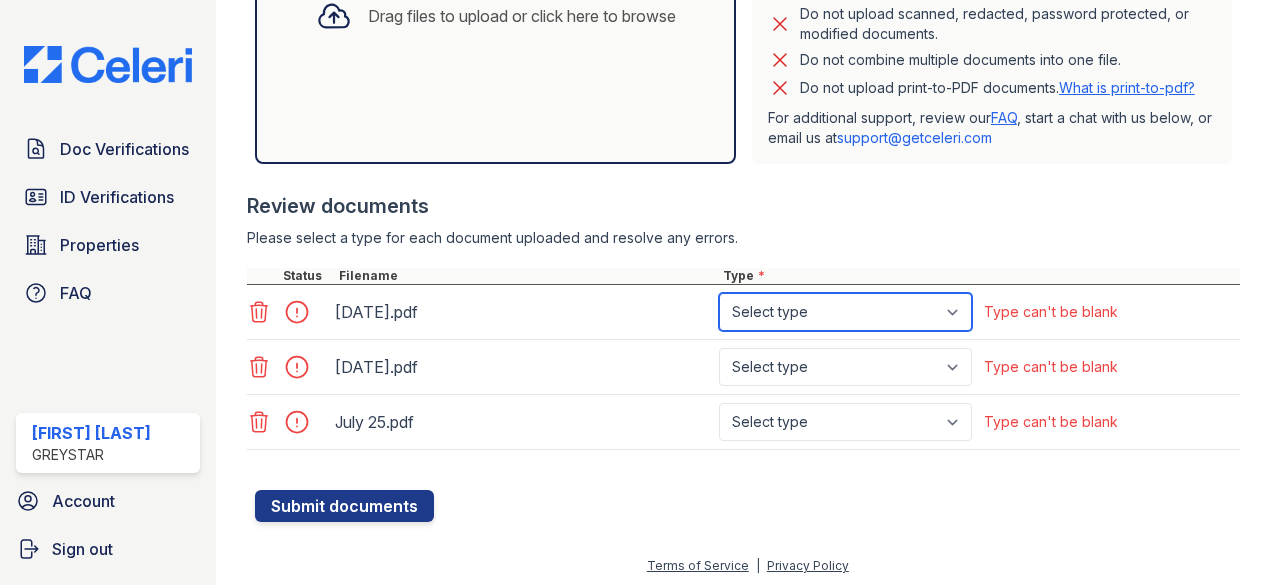click on "Select type
Paystub
Bank Statement
Offer Letter
Tax Documents
Benefit Award Letter
Investment Account Statement
Other" at bounding box center [845, 312] 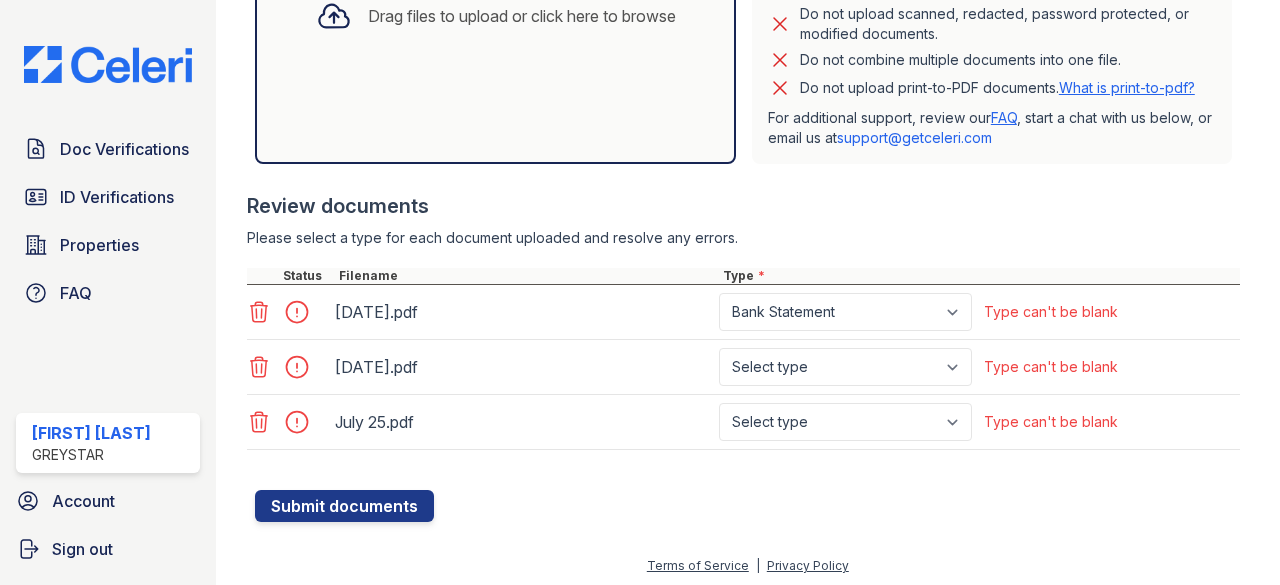 click on "June 26.pdf
Select type
Paystub
Bank Statement
Offer Letter
Tax Documents
Benefit Award Letter
Investment Account Statement
Other
Type can't be blank" at bounding box center [743, 367] 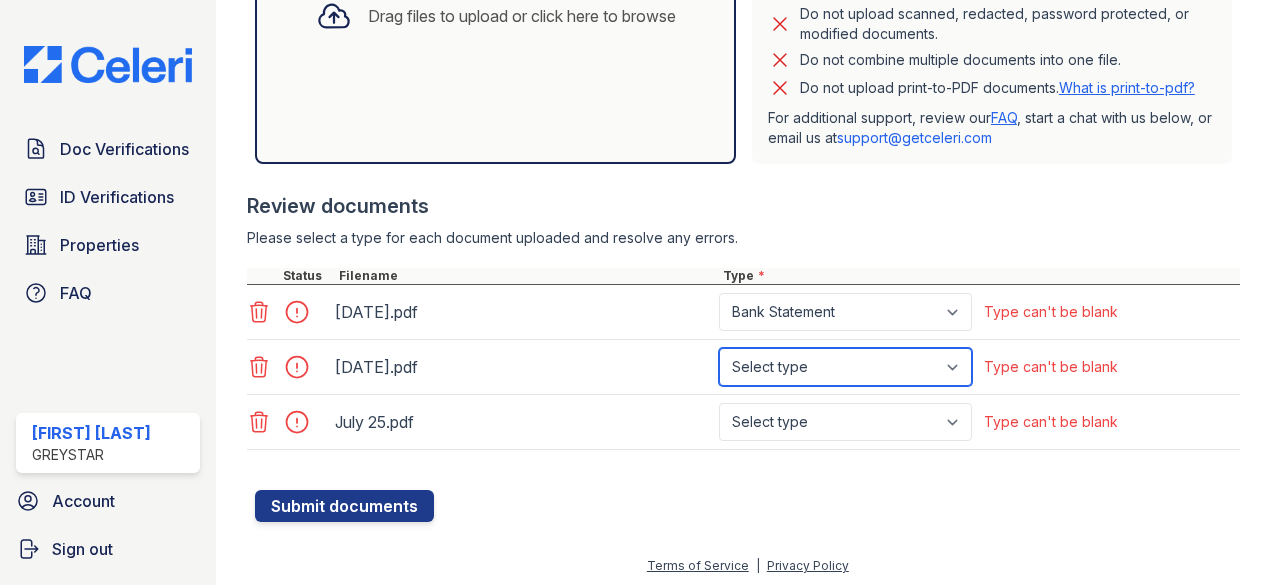 click on "Select type
Paystub
Bank Statement
Offer Letter
Tax Documents
Benefit Award Letter
Investment Account Statement
Other" at bounding box center (845, 367) 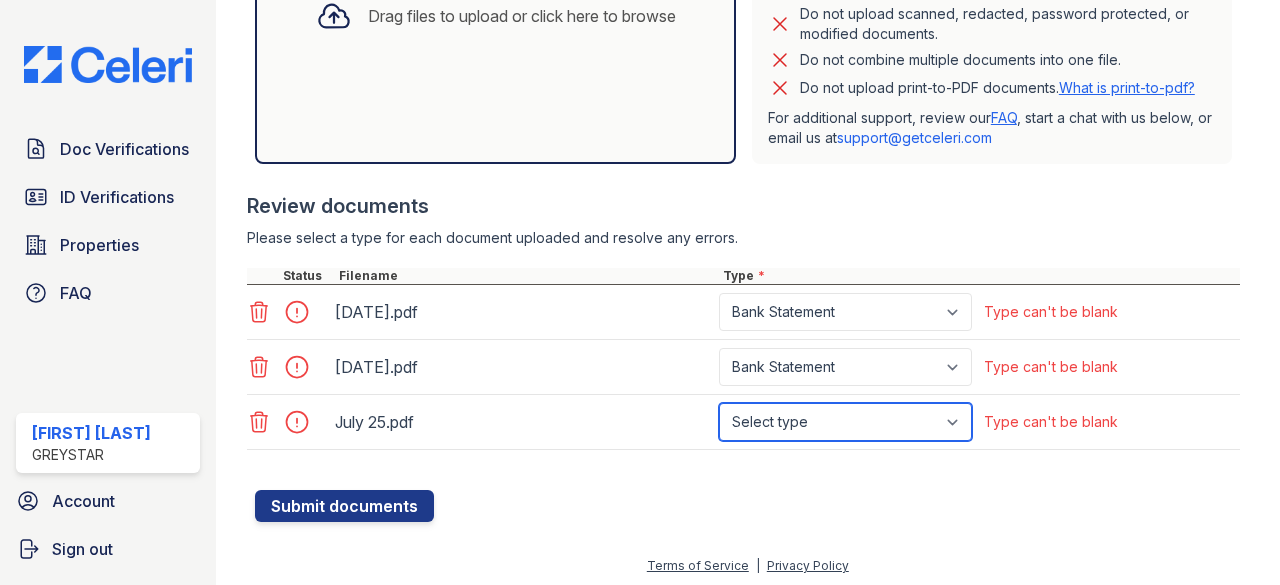 click on "Select type
Paystub
Bank Statement
Offer Letter
Tax Documents
Benefit Award Letter
Investment Account Statement
Other" at bounding box center [845, 422] 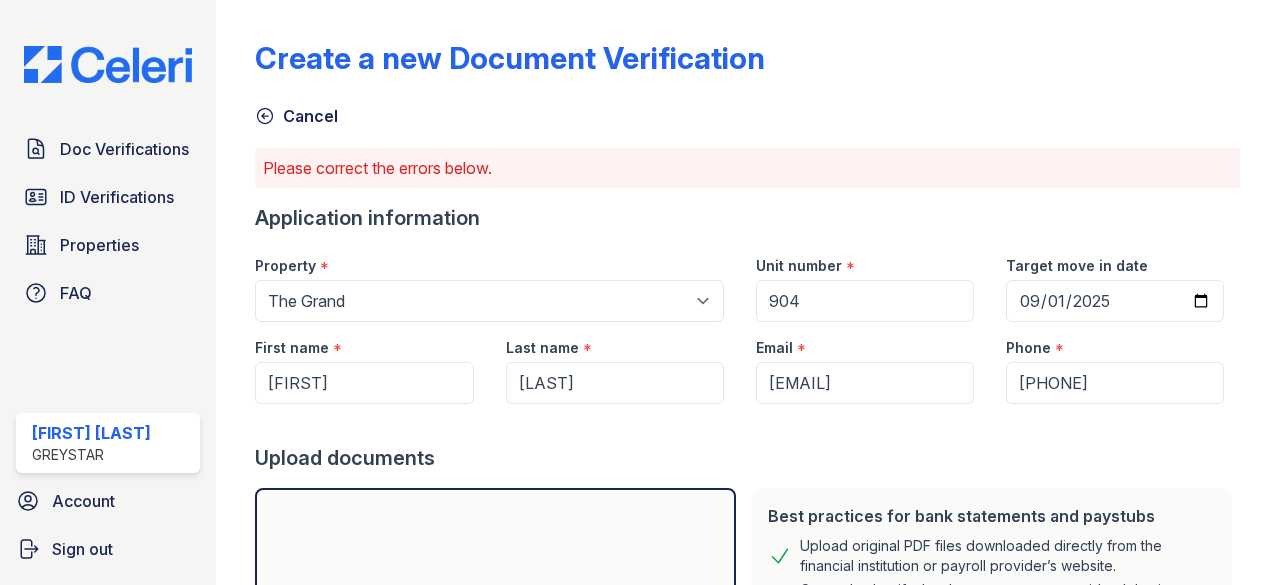 scroll, scrollTop: 620, scrollLeft: 0, axis: vertical 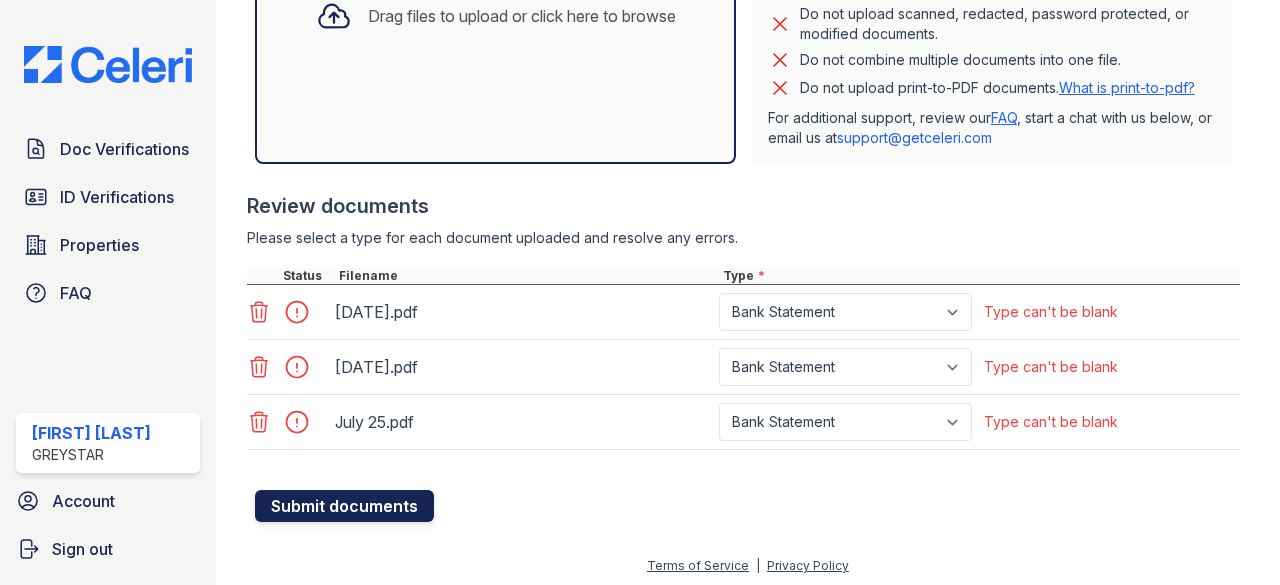 click on "Submit documents" at bounding box center (344, 506) 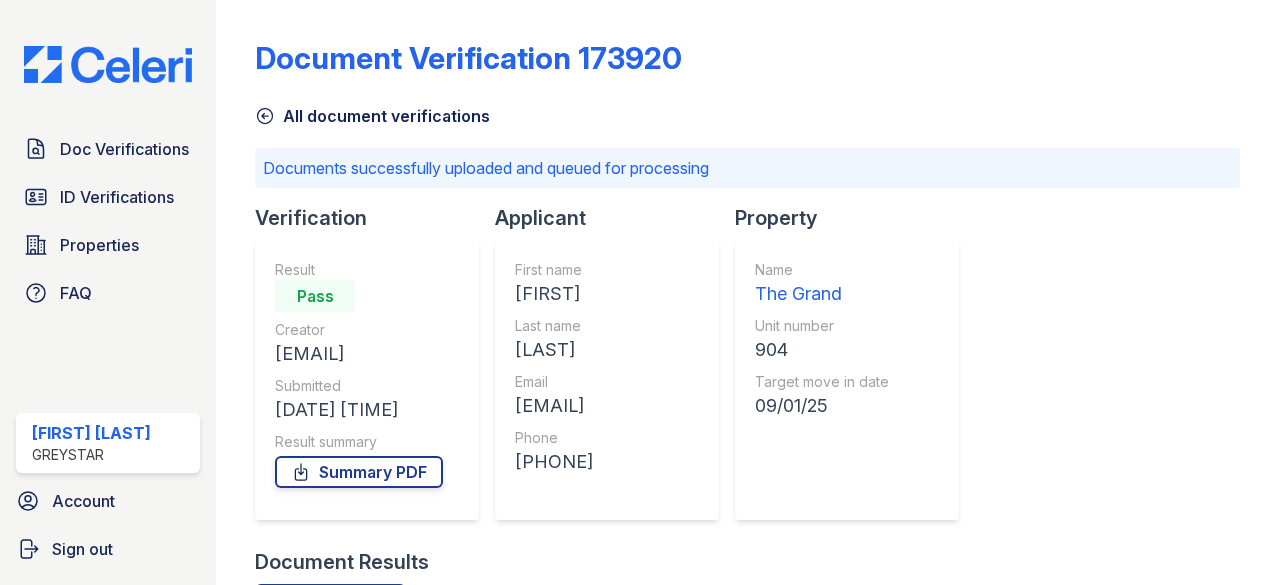scroll, scrollTop: 312, scrollLeft: 0, axis: vertical 